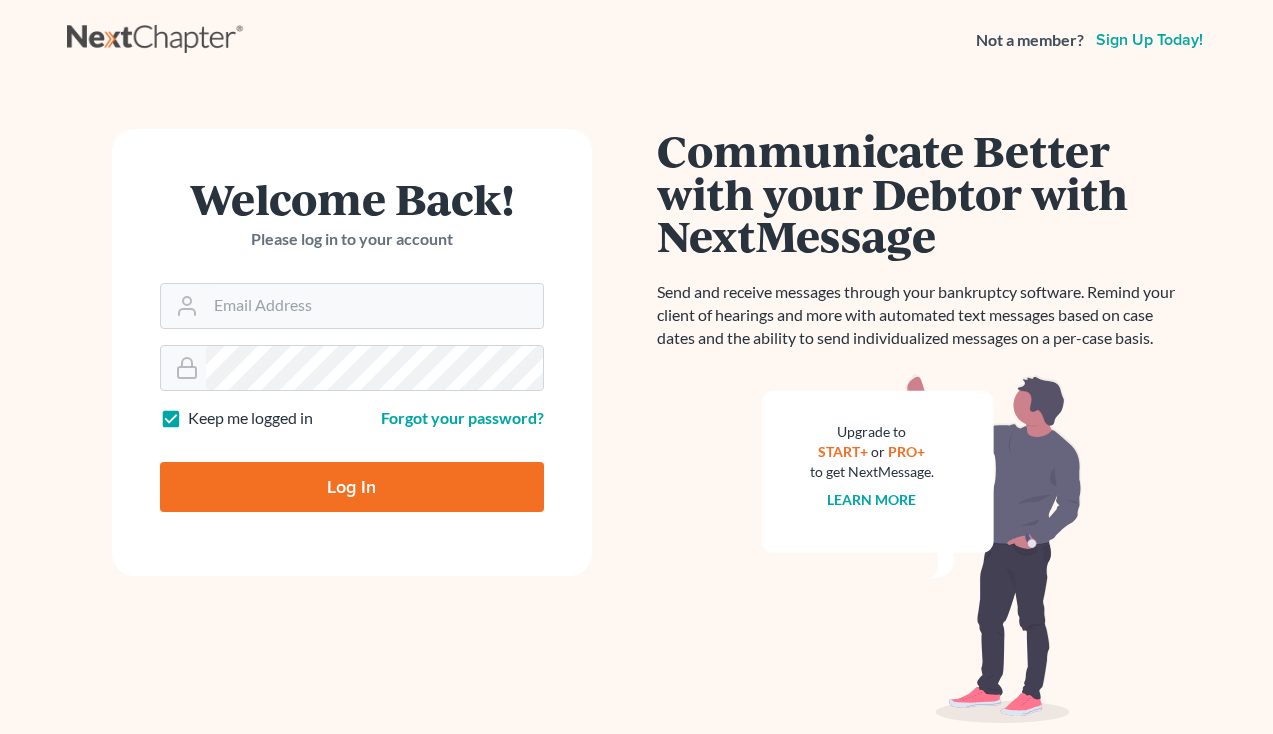 scroll, scrollTop: 0, scrollLeft: 0, axis: both 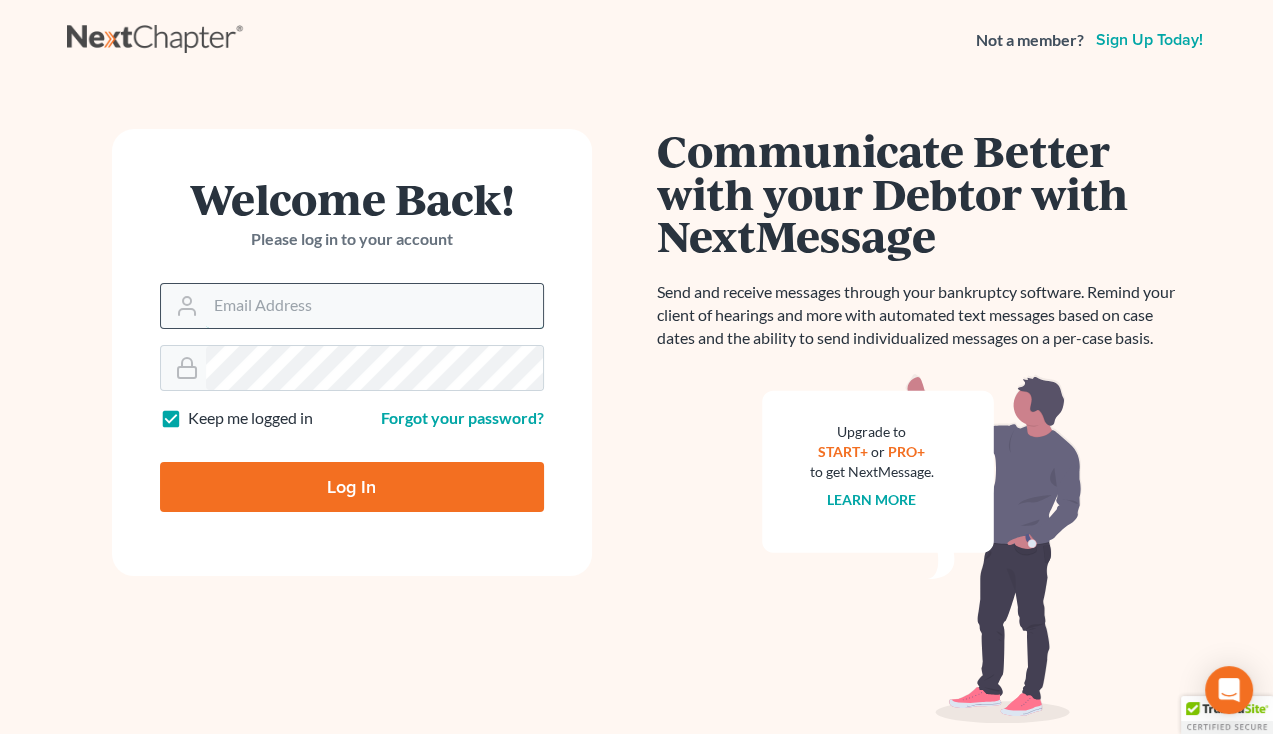 click on "Email Address" at bounding box center [374, 306] 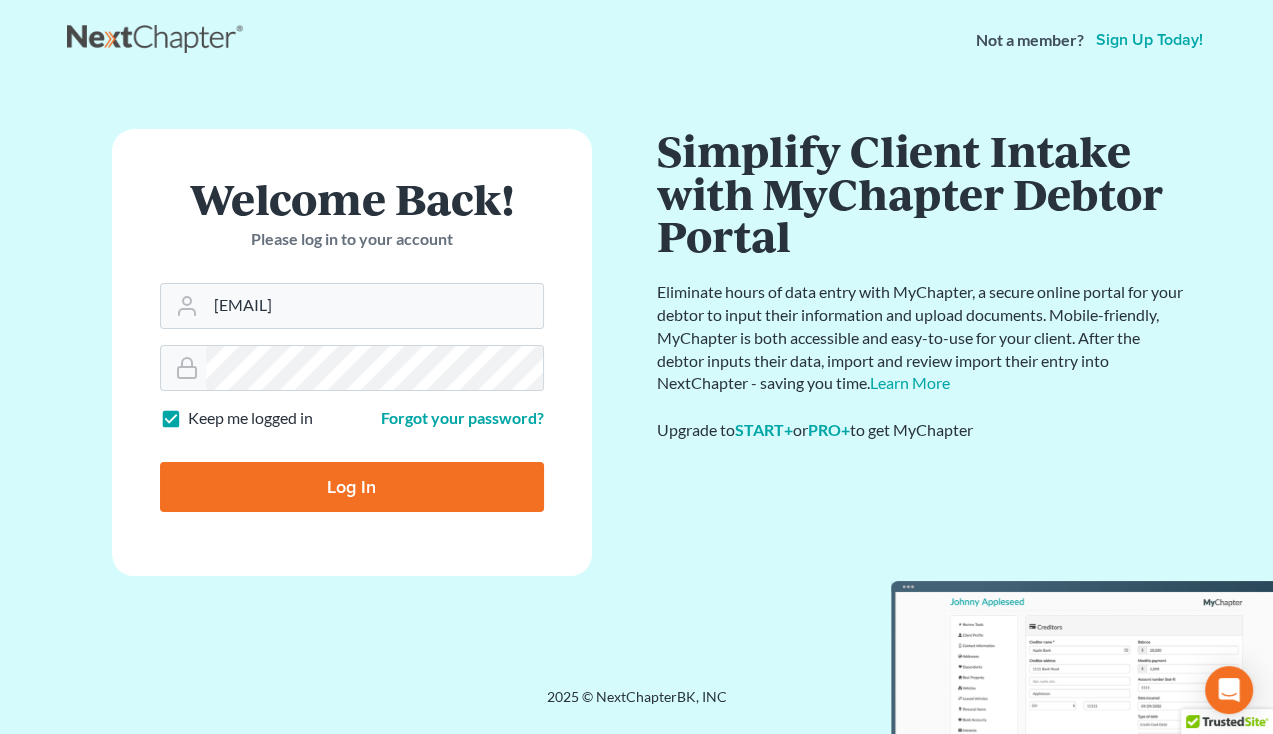 click on "Log In" at bounding box center [352, 487] 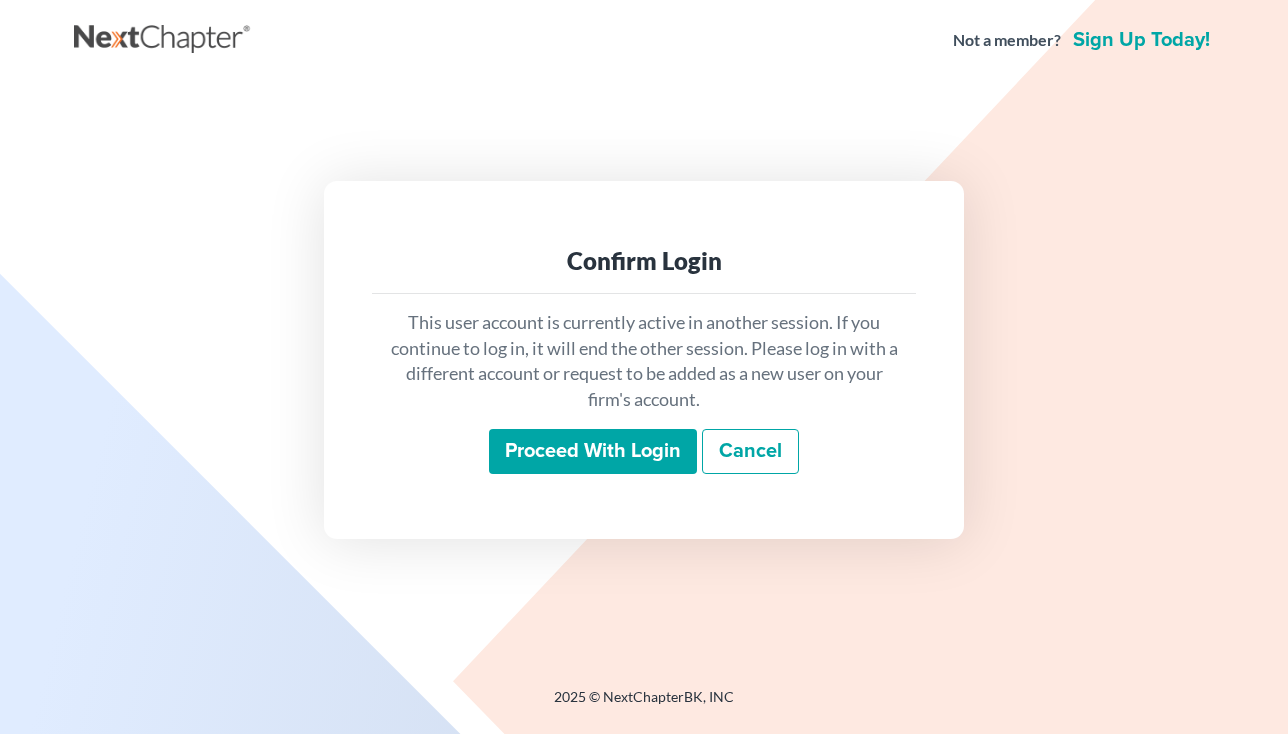 scroll, scrollTop: 0, scrollLeft: 0, axis: both 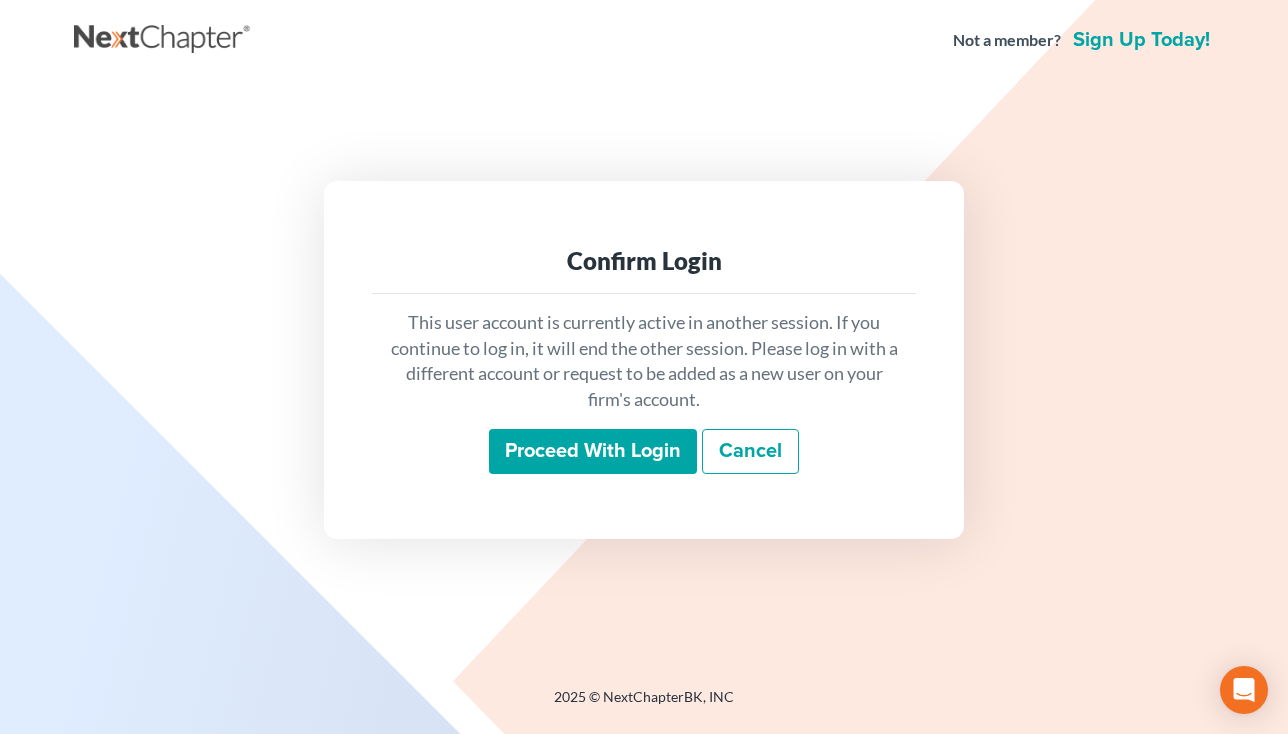 click on "This user account is currently active in another session. If you continue to log in, it will end the other session. Please log in with a different account or request to be added as a new user on your firm's account. Proceed with login Cancel" at bounding box center (644, 392) 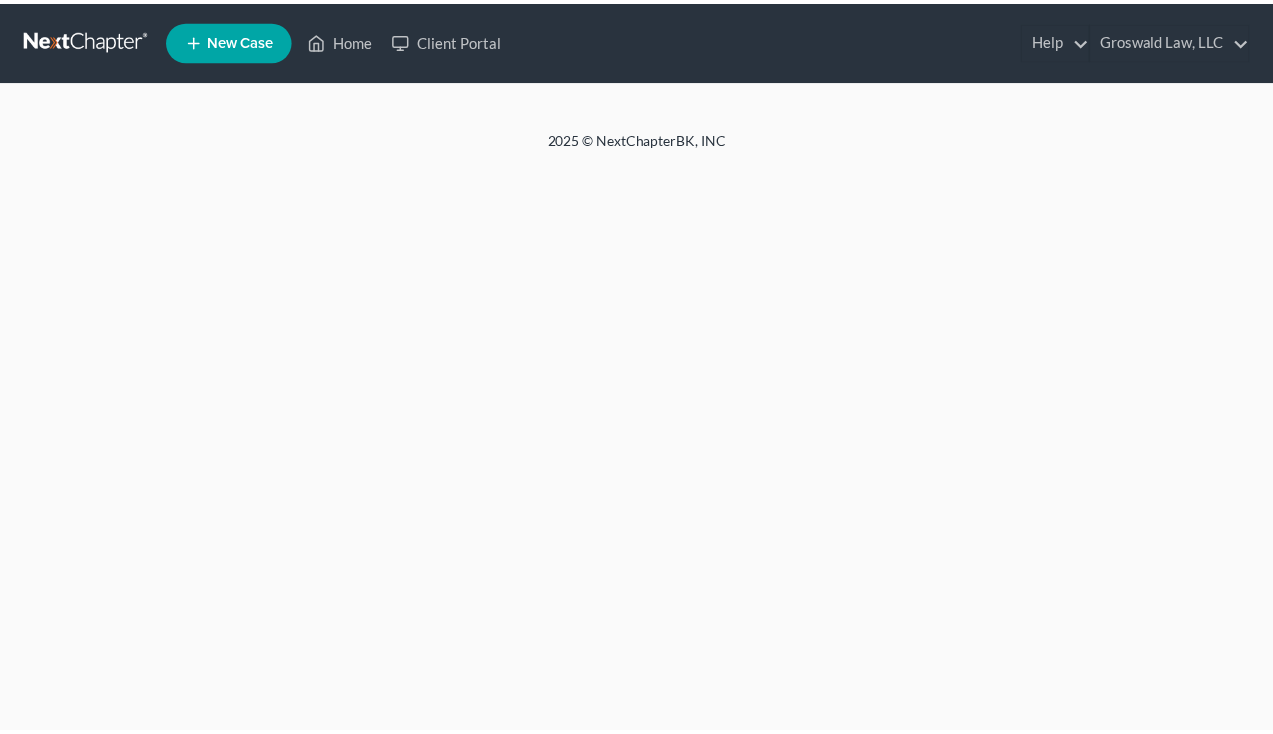 scroll, scrollTop: 0, scrollLeft: 0, axis: both 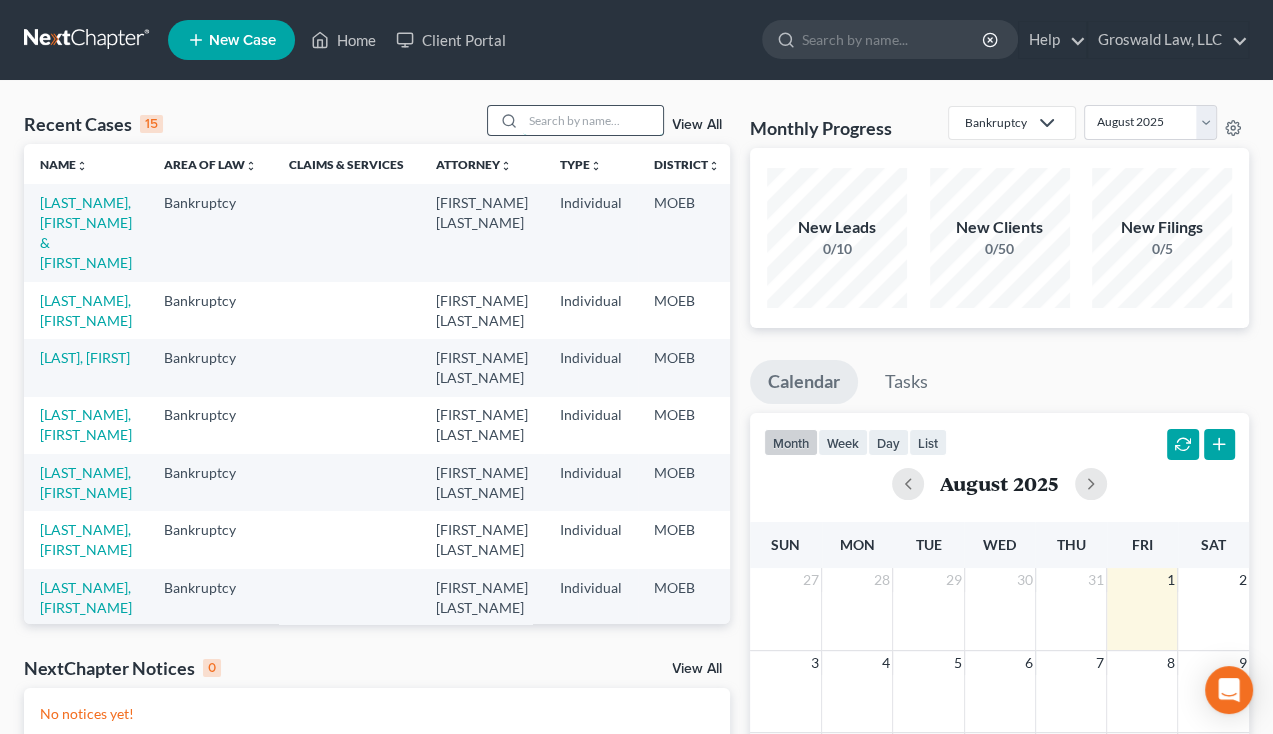 click at bounding box center [593, 120] 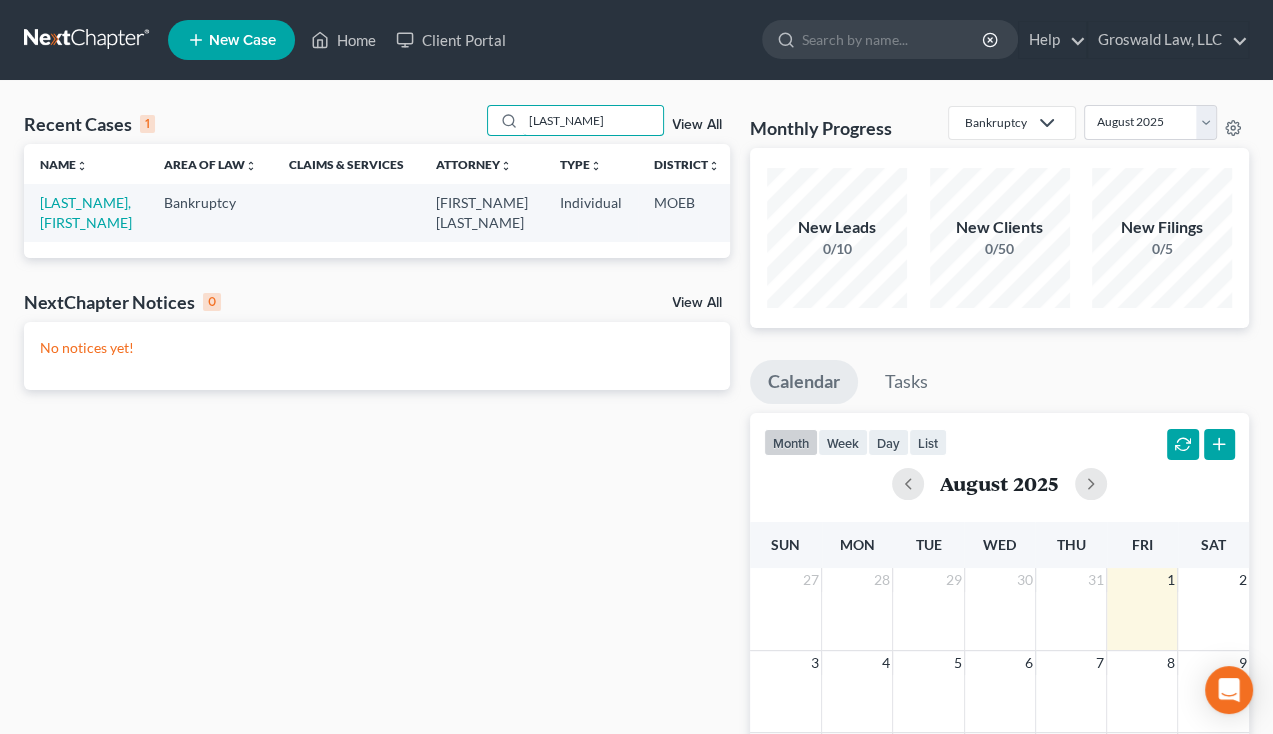 type on "[LAST_NAME]" 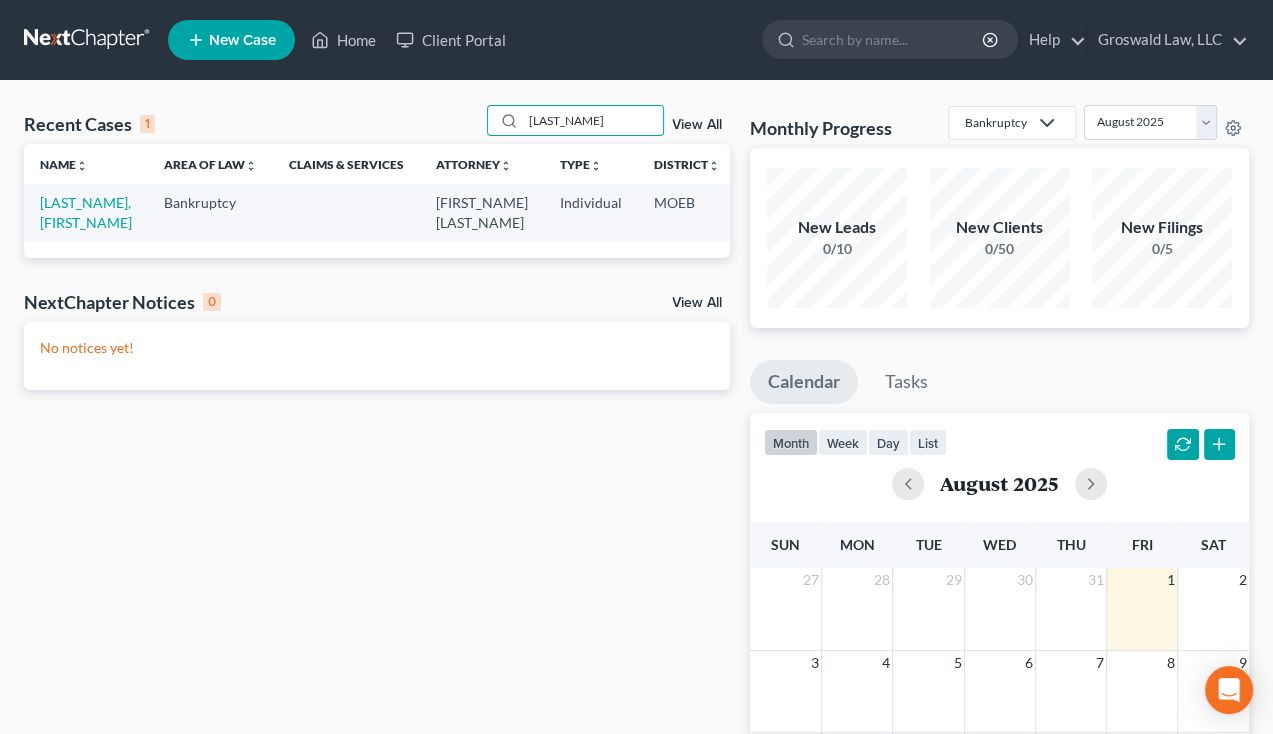 click on "[LAST_NAME], [FIRST_NAME]" at bounding box center [86, 212] 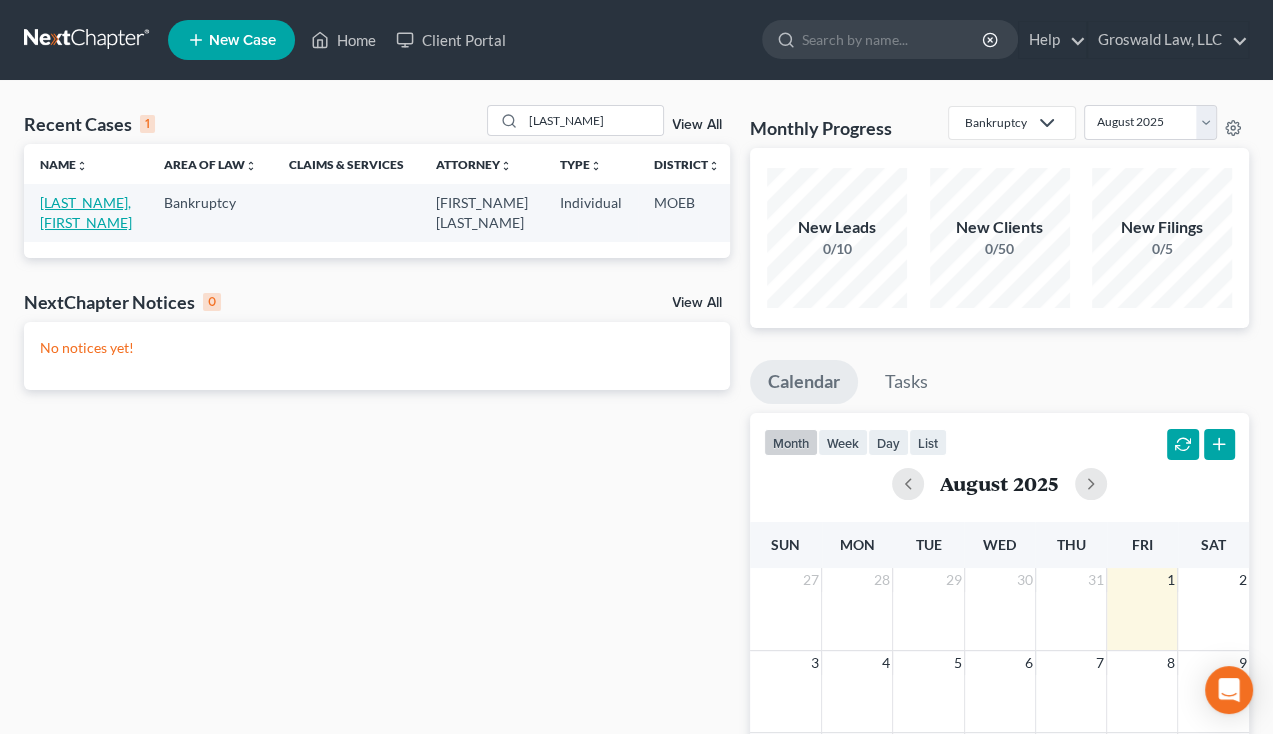 click on "[LAST_NAME], [FIRST_NAME]" at bounding box center (86, 212) 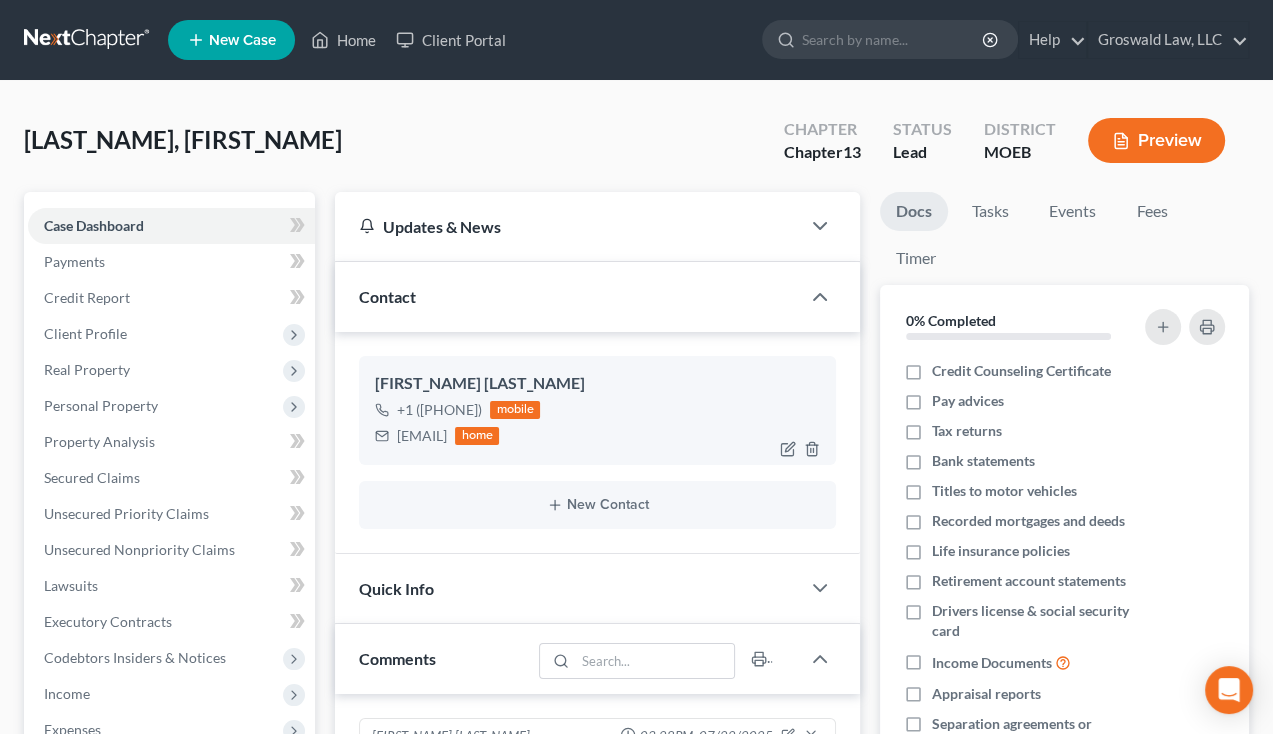 scroll, scrollTop: 204, scrollLeft: 0, axis: vertical 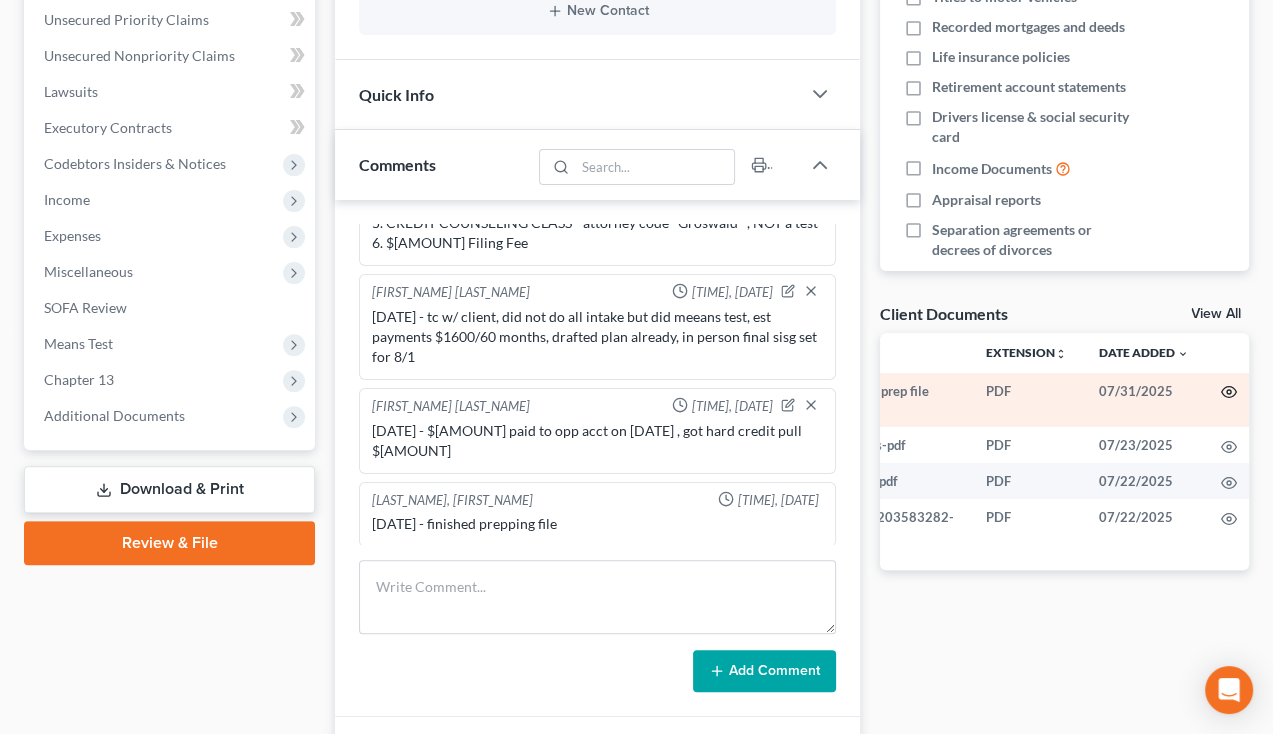 click 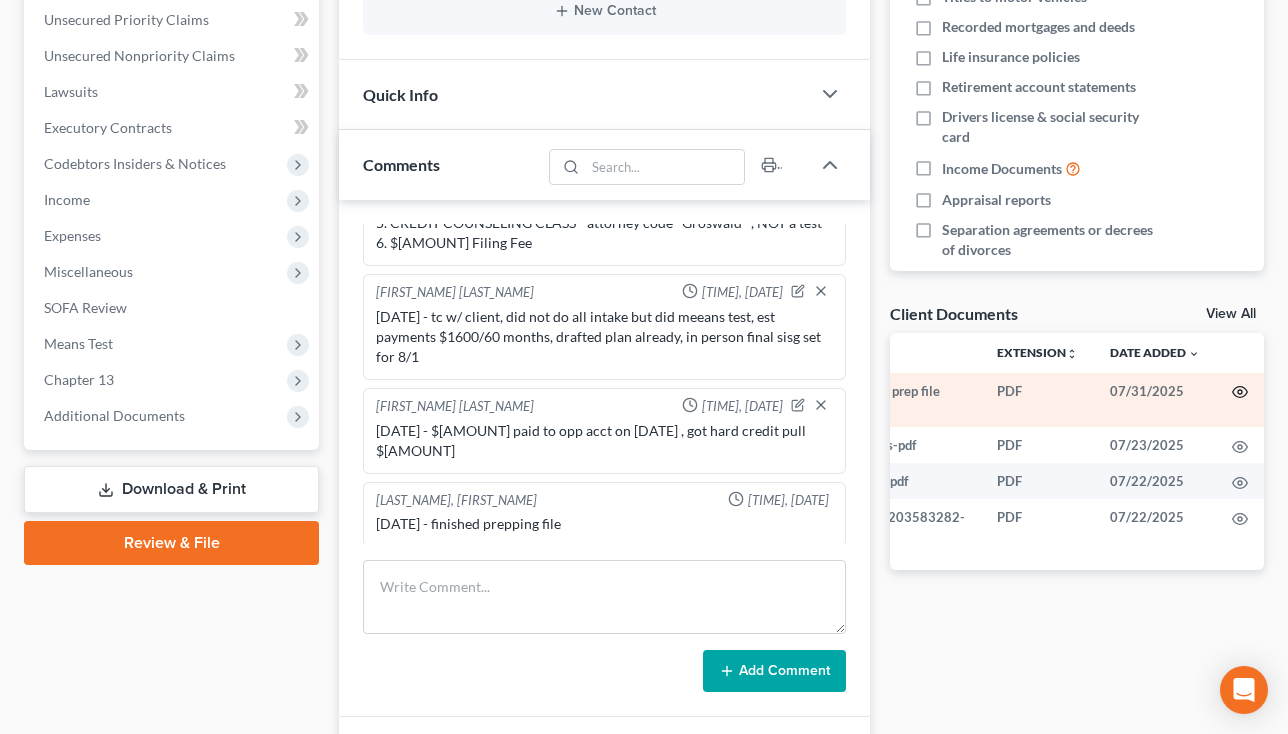 scroll, scrollTop: 278, scrollLeft: 0, axis: vertical 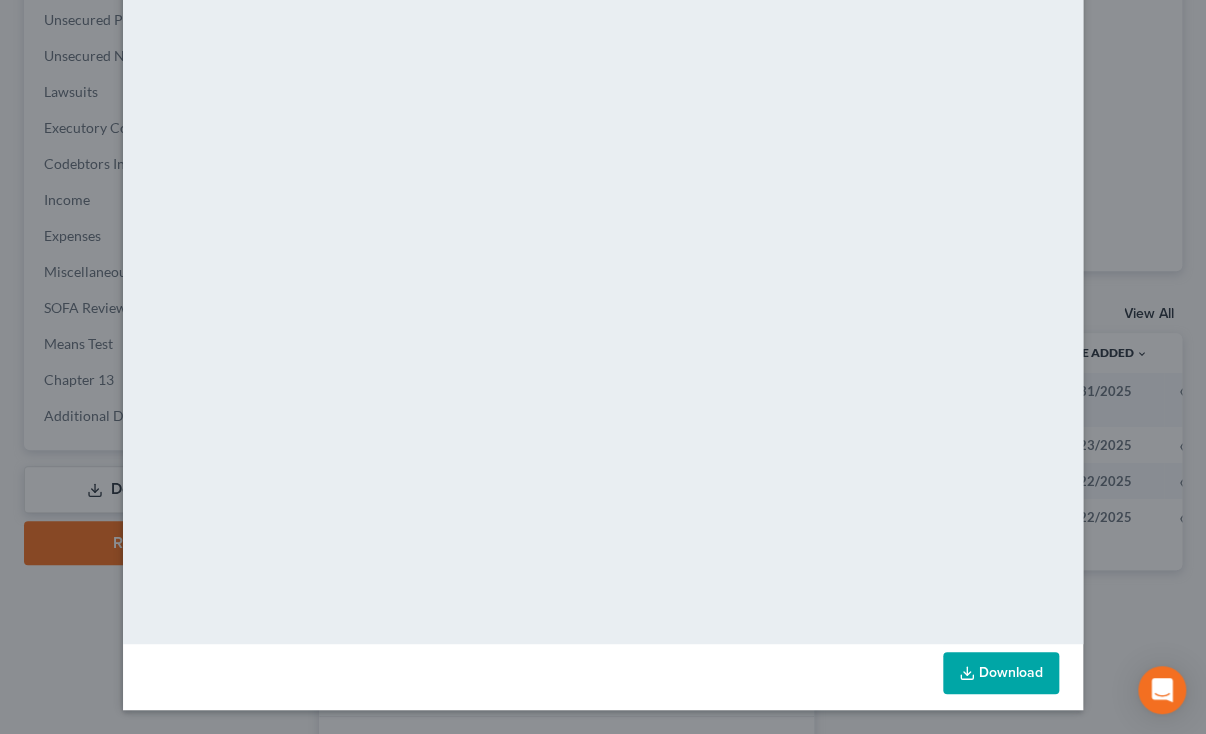 click on "Download" at bounding box center (1001, 673) 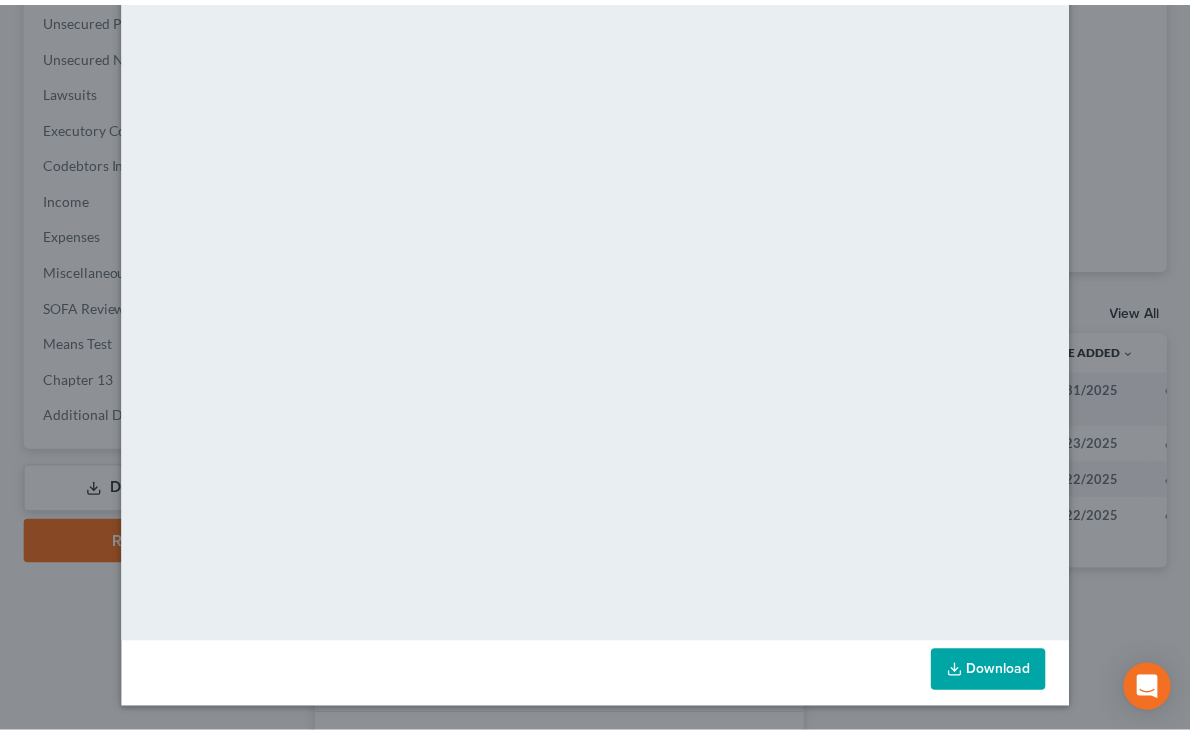 scroll, scrollTop: 0, scrollLeft: 0, axis: both 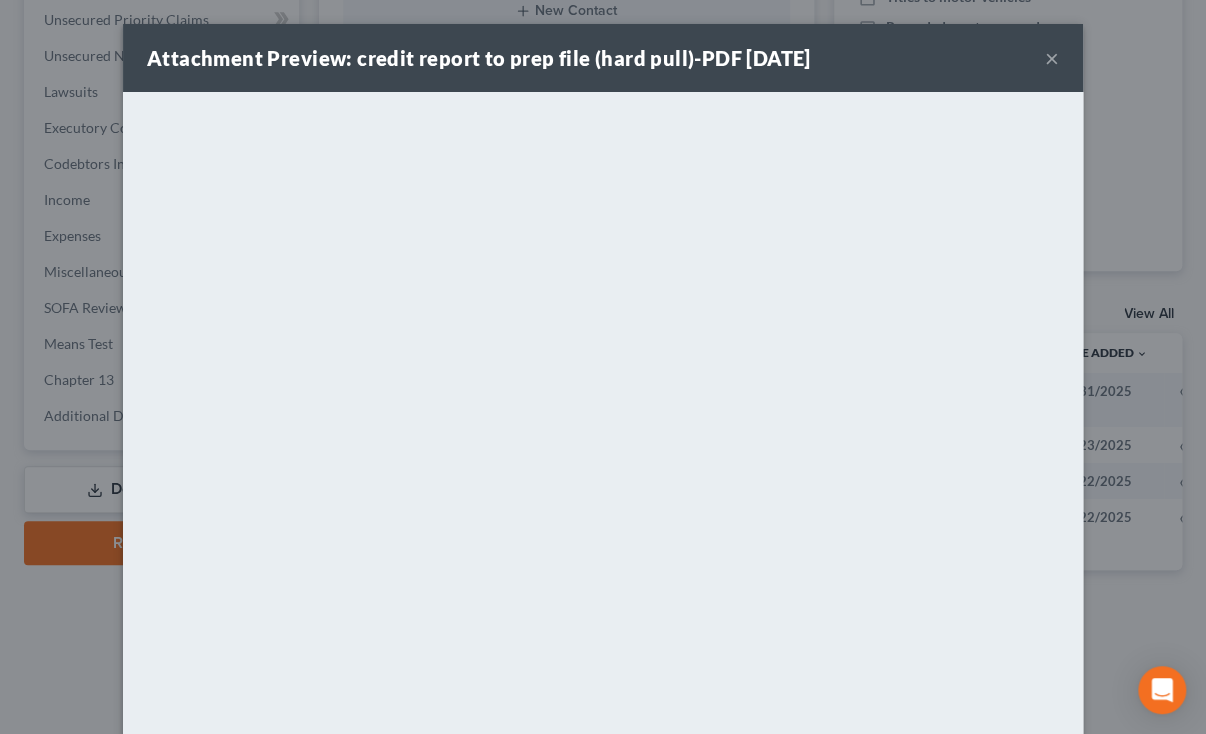click on "×" at bounding box center (1052, 58) 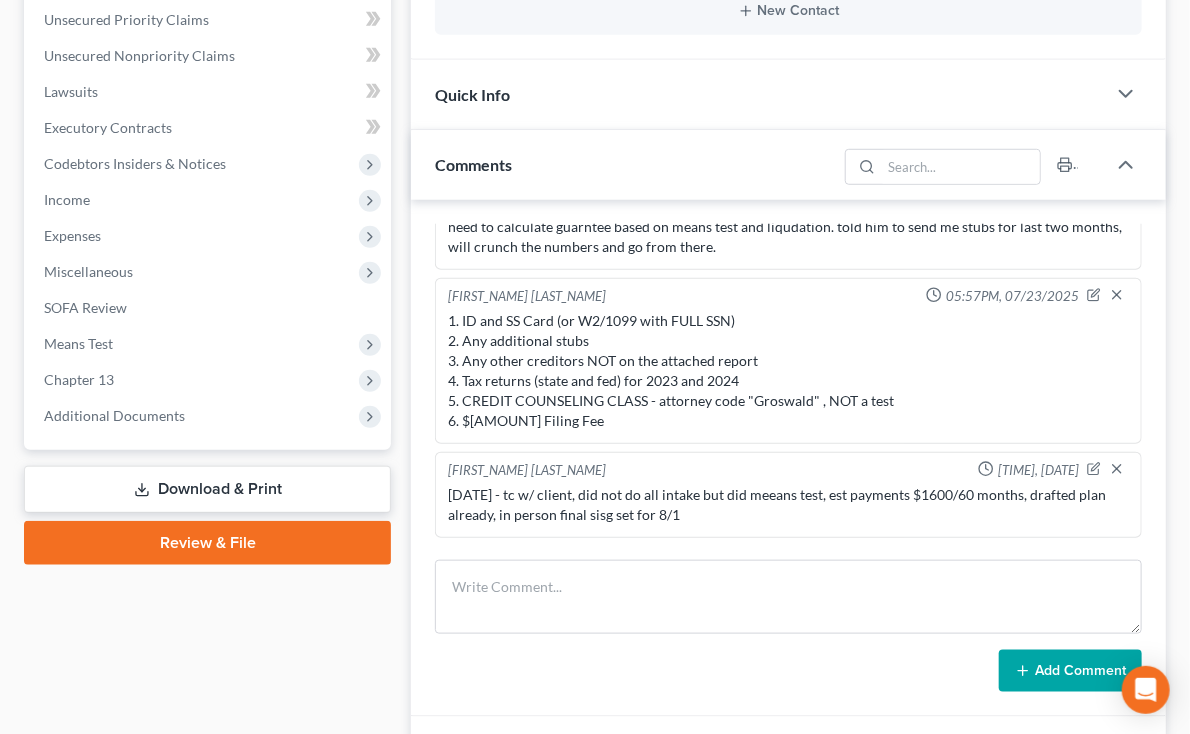 scroll, scrollTop: 79, scrollLeft: 0, axis: vertical 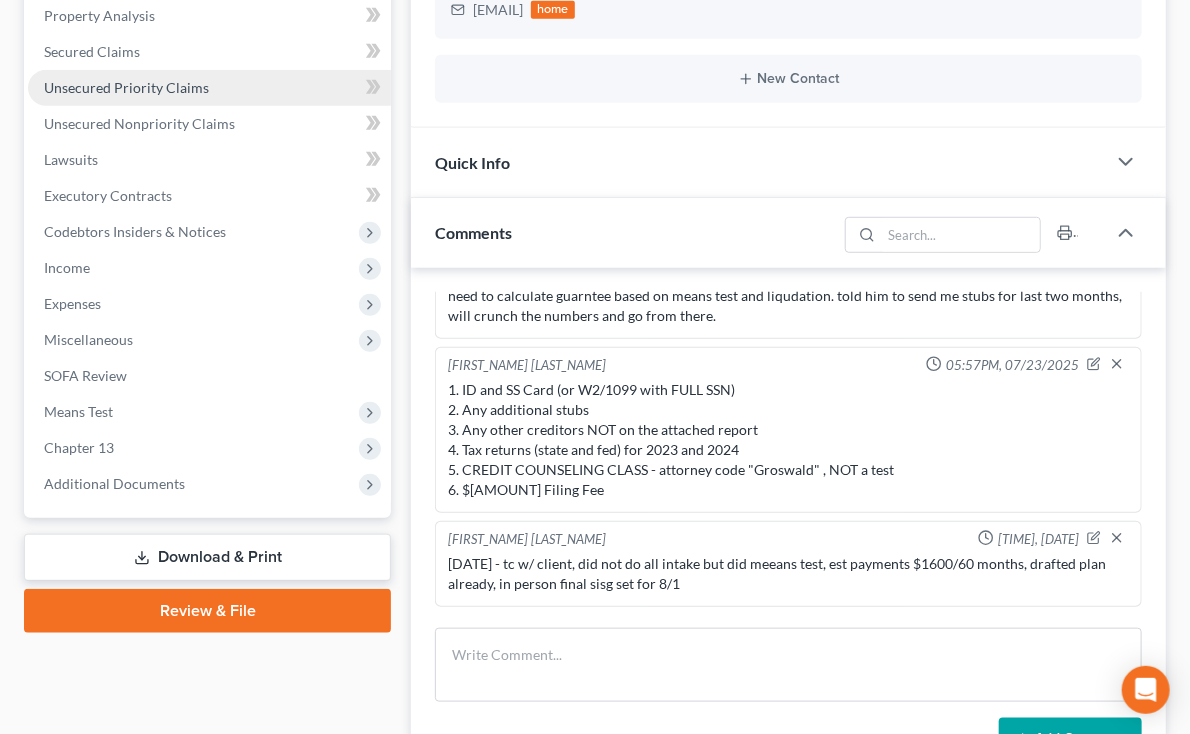 click on "Unsecured Priority Claims" at bounding box center [209, 88] 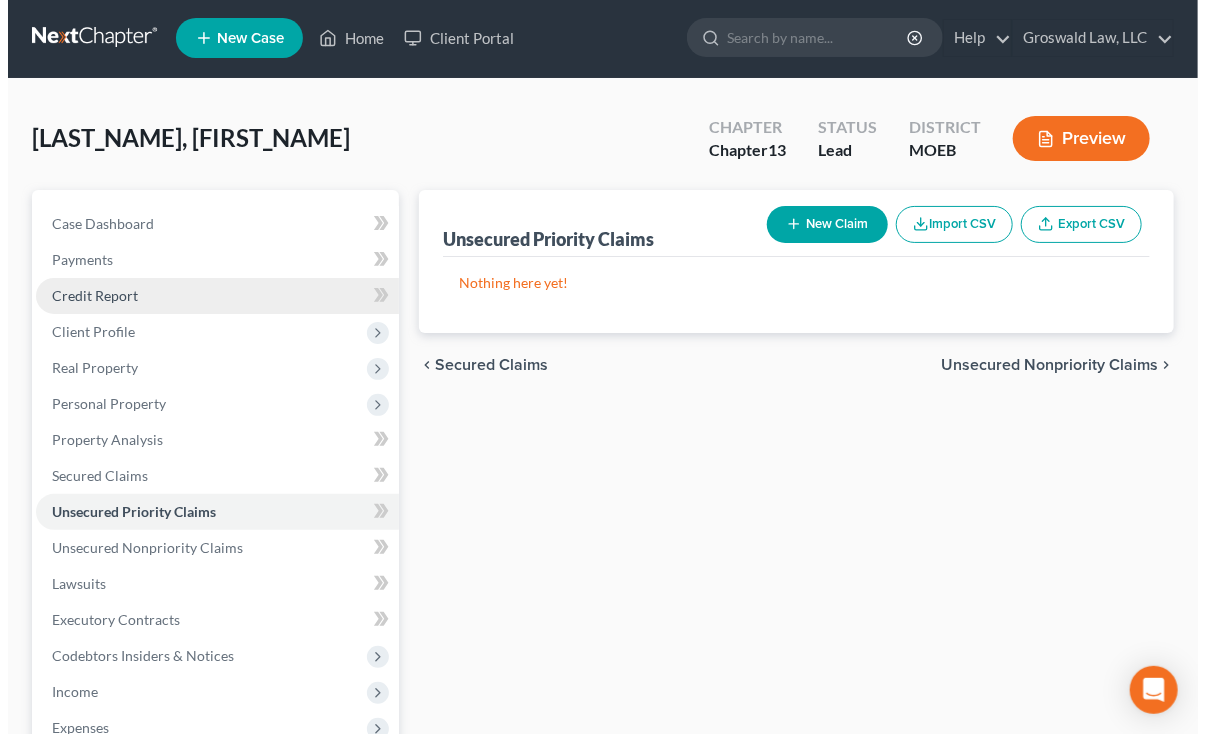 scroll, scrollTop: 0, scrollLeft: 0, axis: both 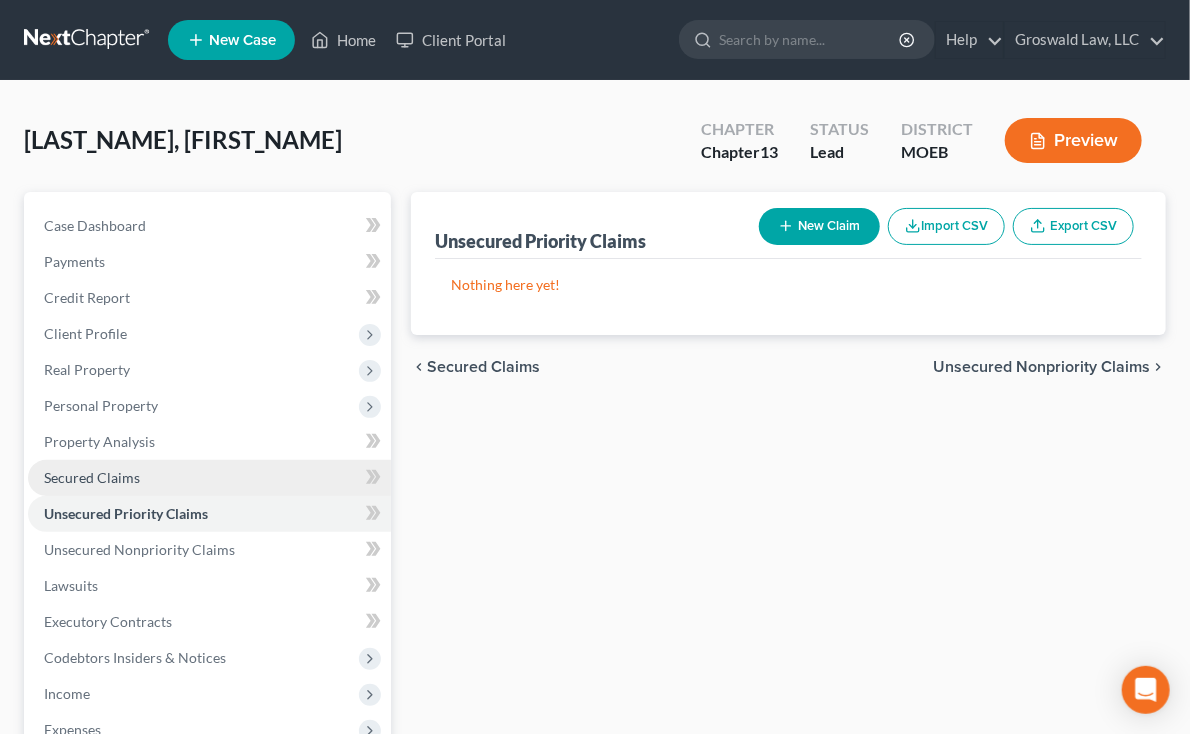 click on "Secured Claims" at bounding box center [92, 477] 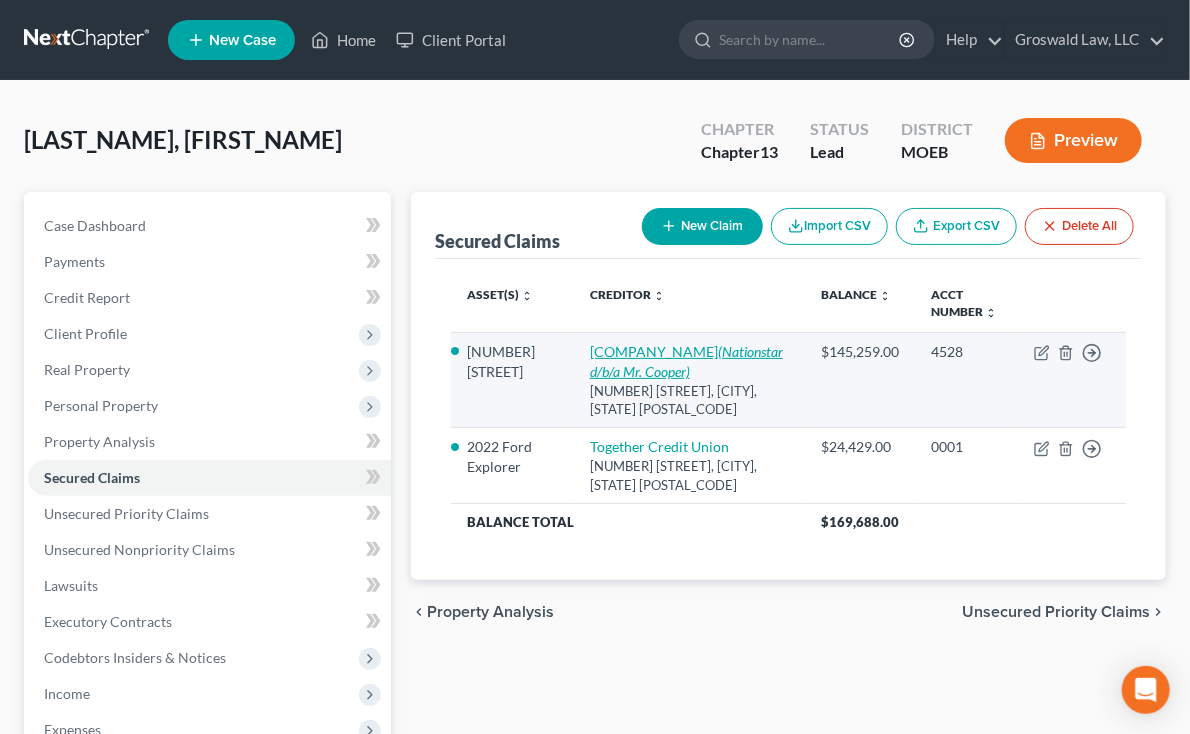 click on "Nationstar d/b/a Mr. Cooper  (Nationstar d/b/a Mr. Cooper)" at bounding box center (686, 361) 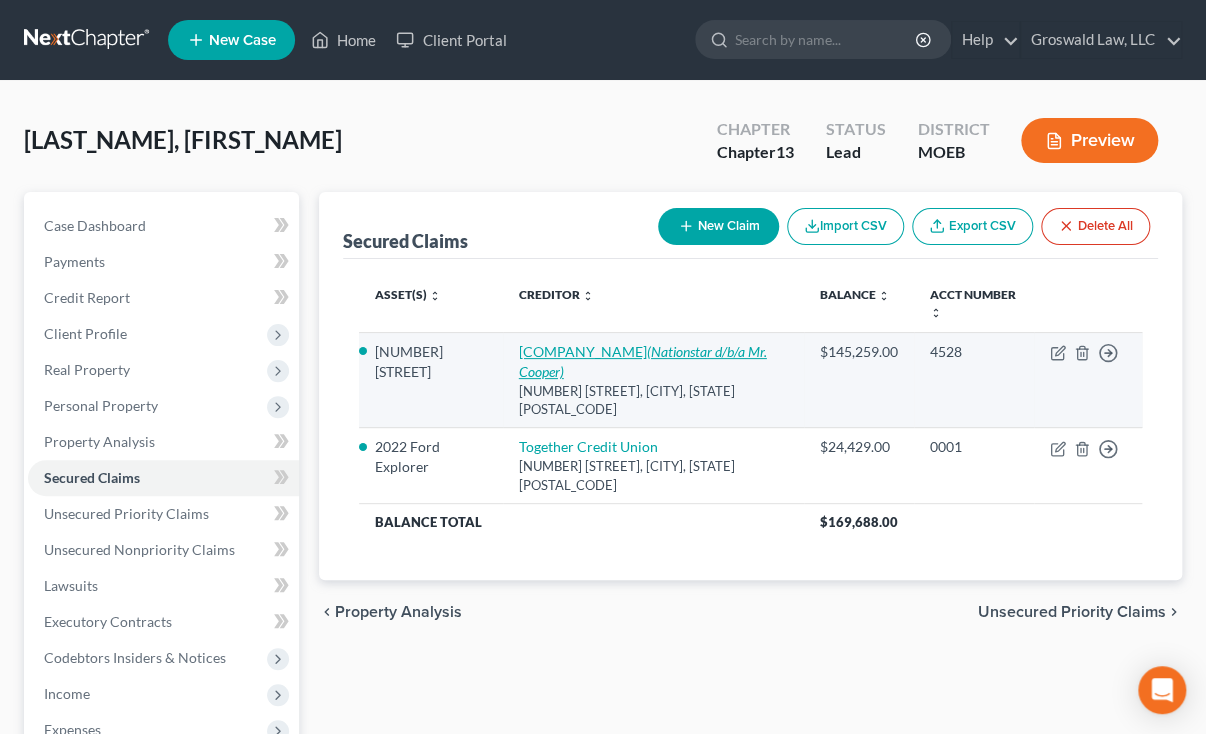 select on "45" 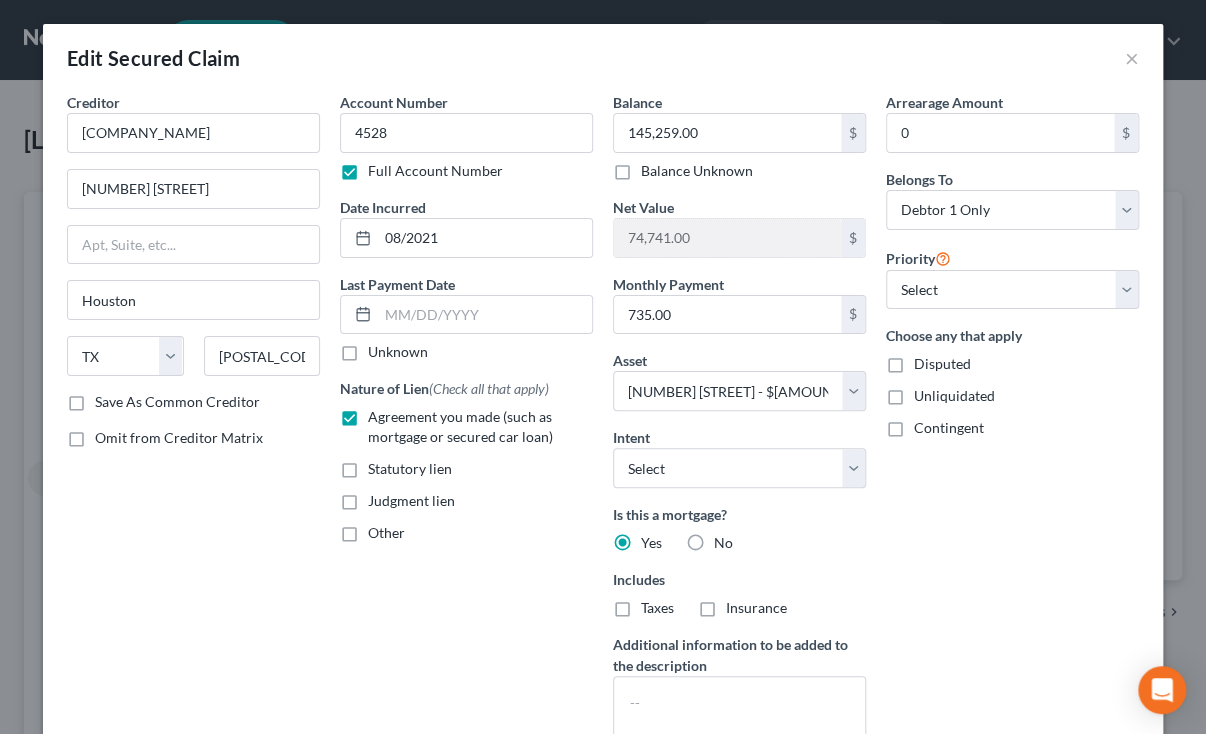 click on "Arrearage Amount 0 $
Belongs To
*
Select Debtor 1 Only Debtor 2 Only Debtor 1 And Debtor 2 Only At Least One Of The Debtors And Another Community Property Priority  Select 1st 2nd 3rd 4th 5th 6th 7th 8th 9th 10th 11th 12th 13th 14th 15th 16th 17th 18th 19th 20th 21th 22th 23th 24th 25th 26th 27th 28th 29th 30th Choose any that apply Disputed Unliquidated Contingent" at bounding box center [1012, 429] 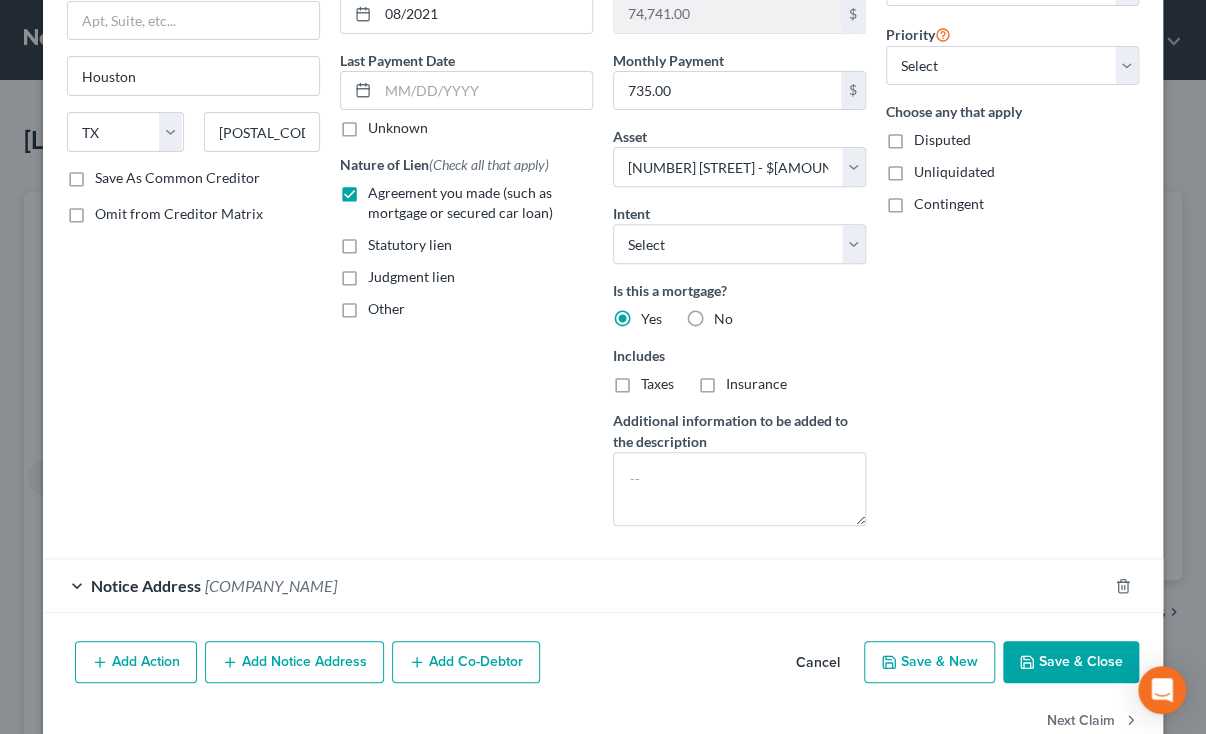 scroll, scrollTop: 268, scrollLeft: 0, axis: vertical 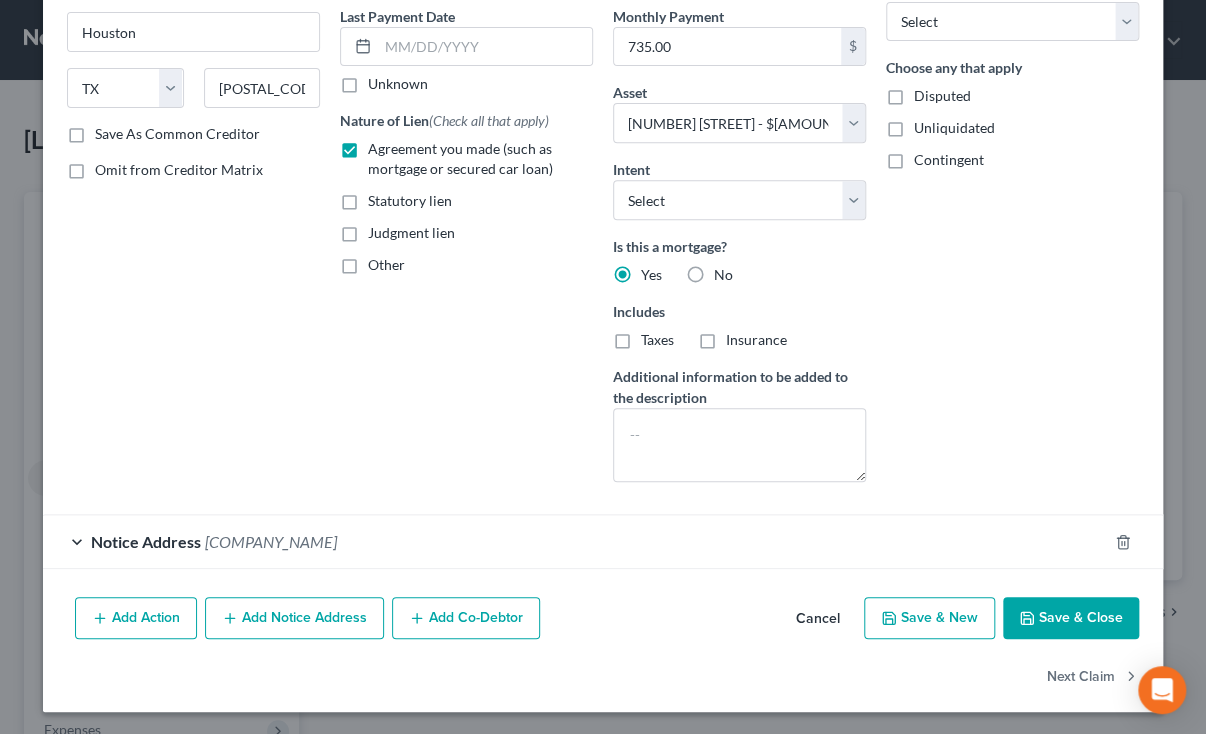 click on "Cancel" at bounding box center (818, 619) 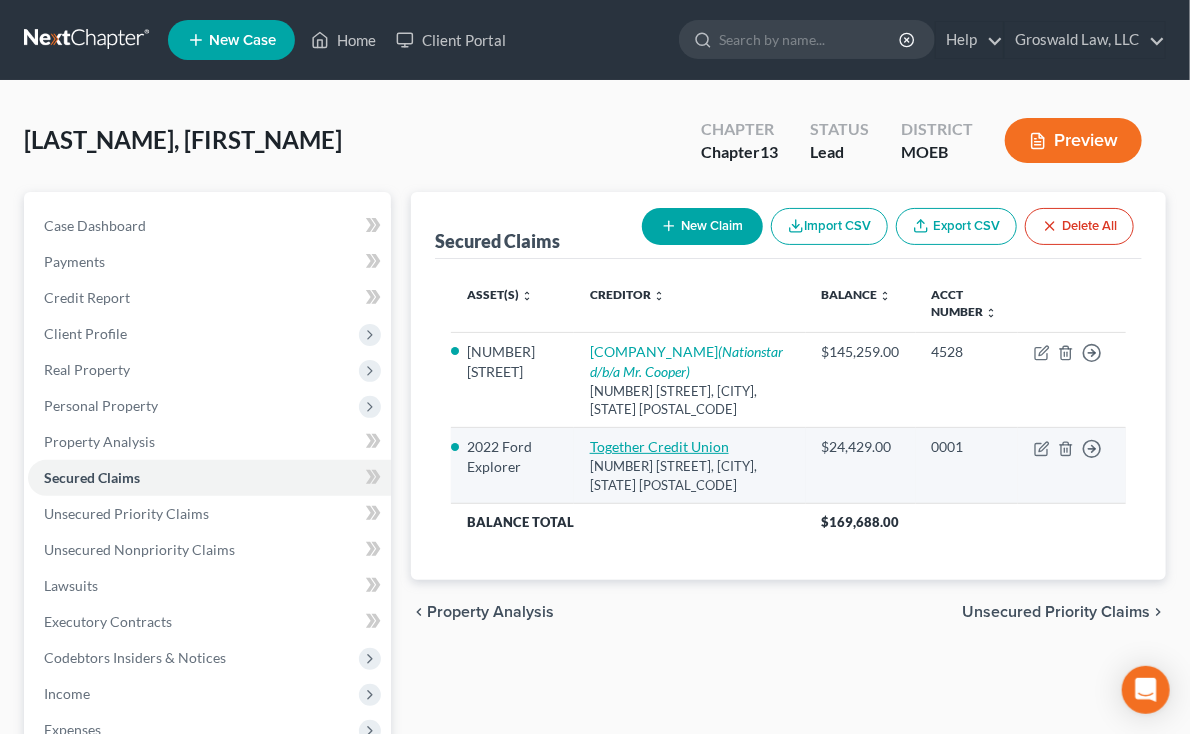 click on "Together Credit Union" at bounding box center [659, 446] 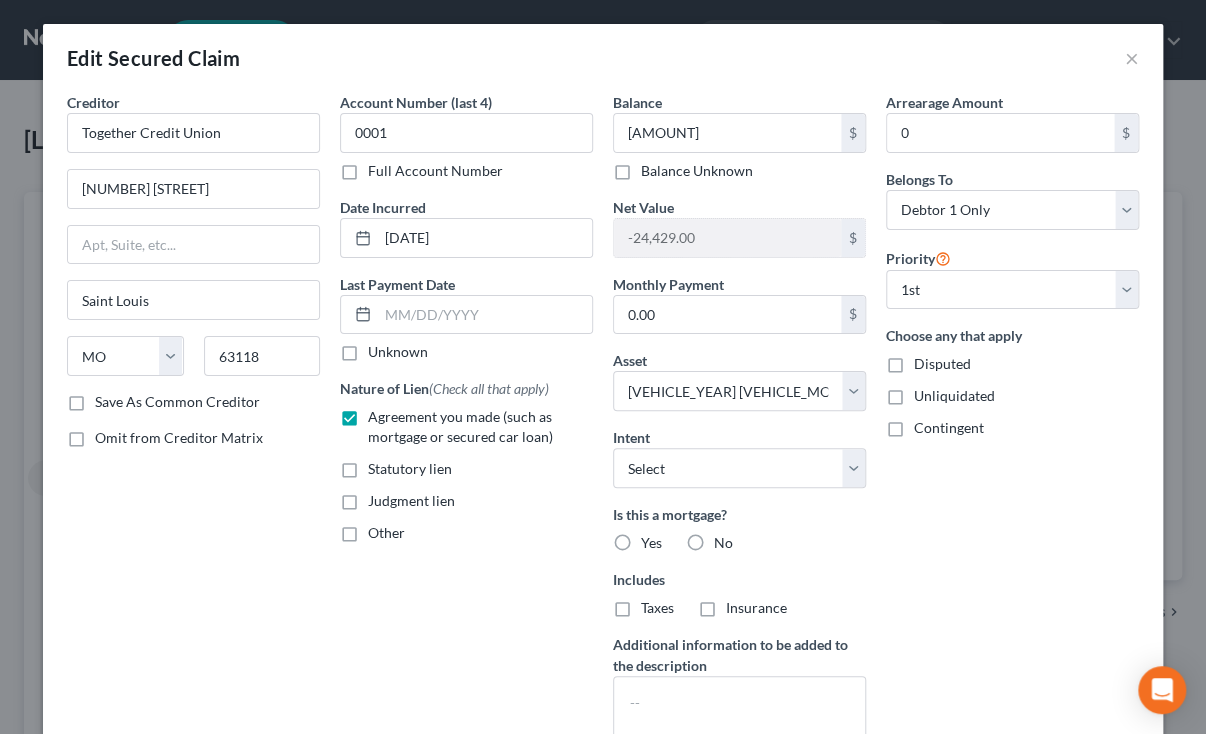 click on "No" at bounding box center (723, 543) 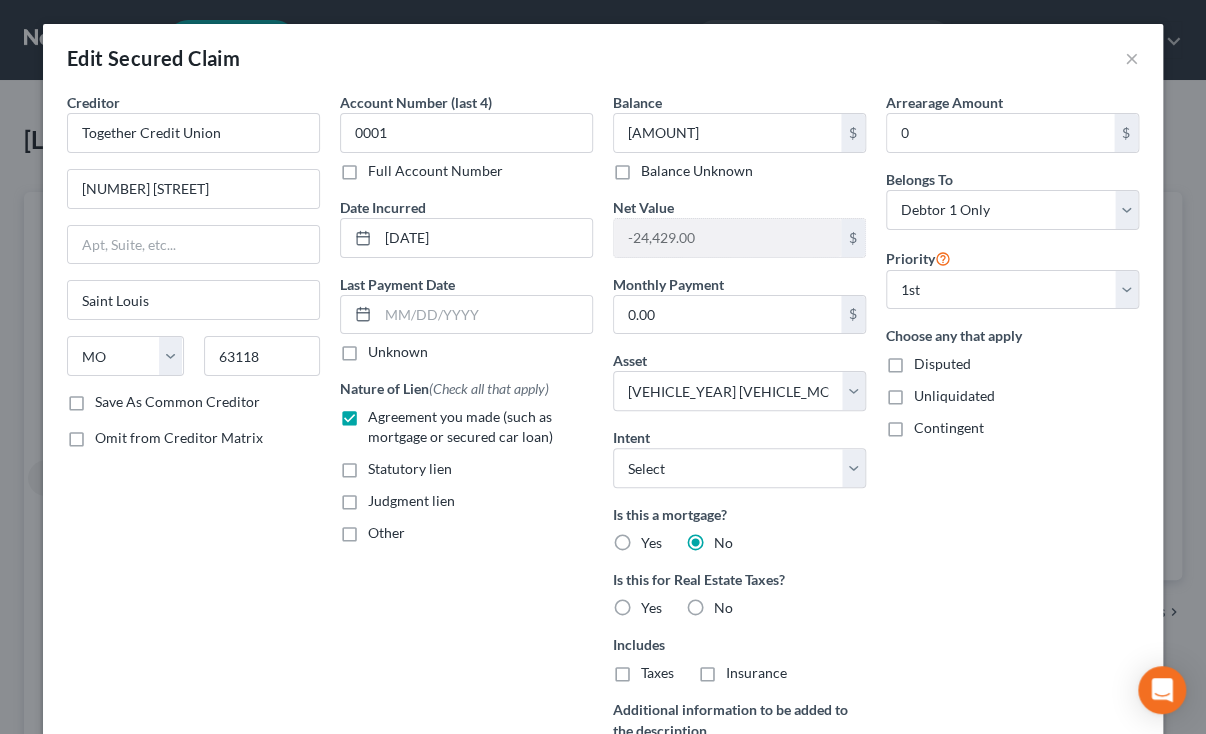 click on "No" at bounding box center (723, 608) 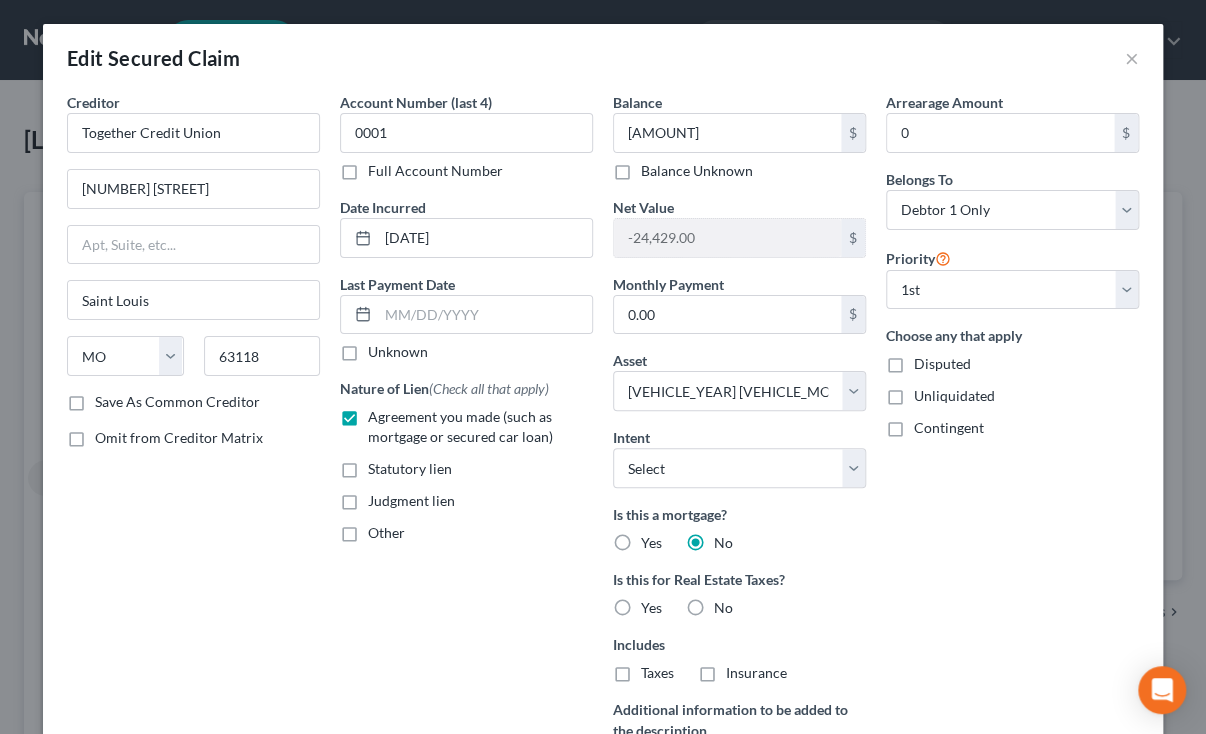 click on "No" at bounding box center [728, 604] 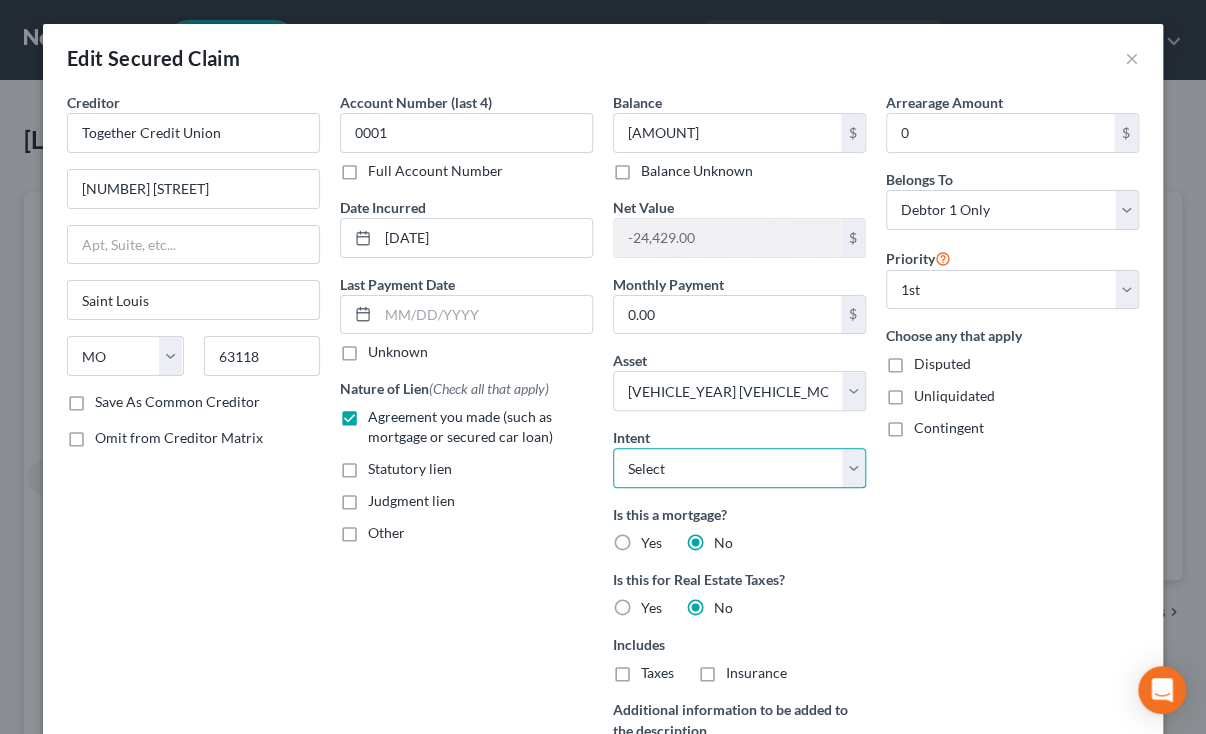 click on "Select Surrender Redeem Reaffirm Avoid Other" at bounding box center (739, 468) 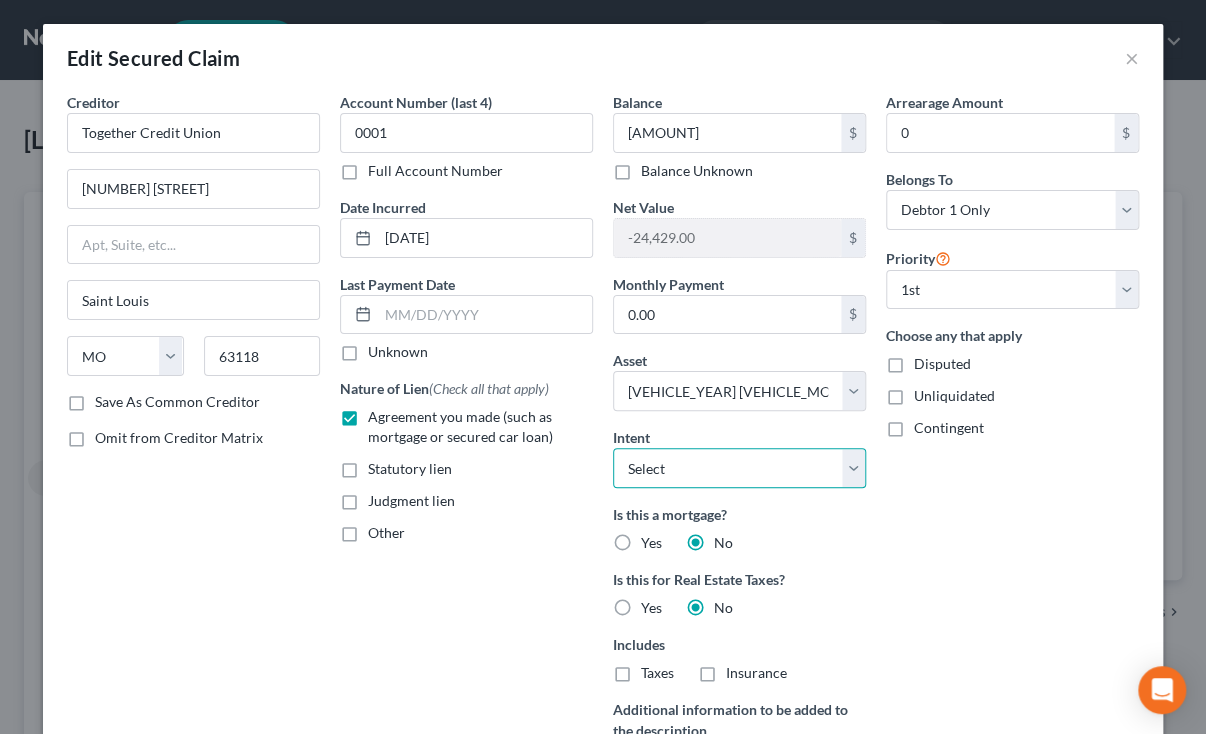 select on "2" 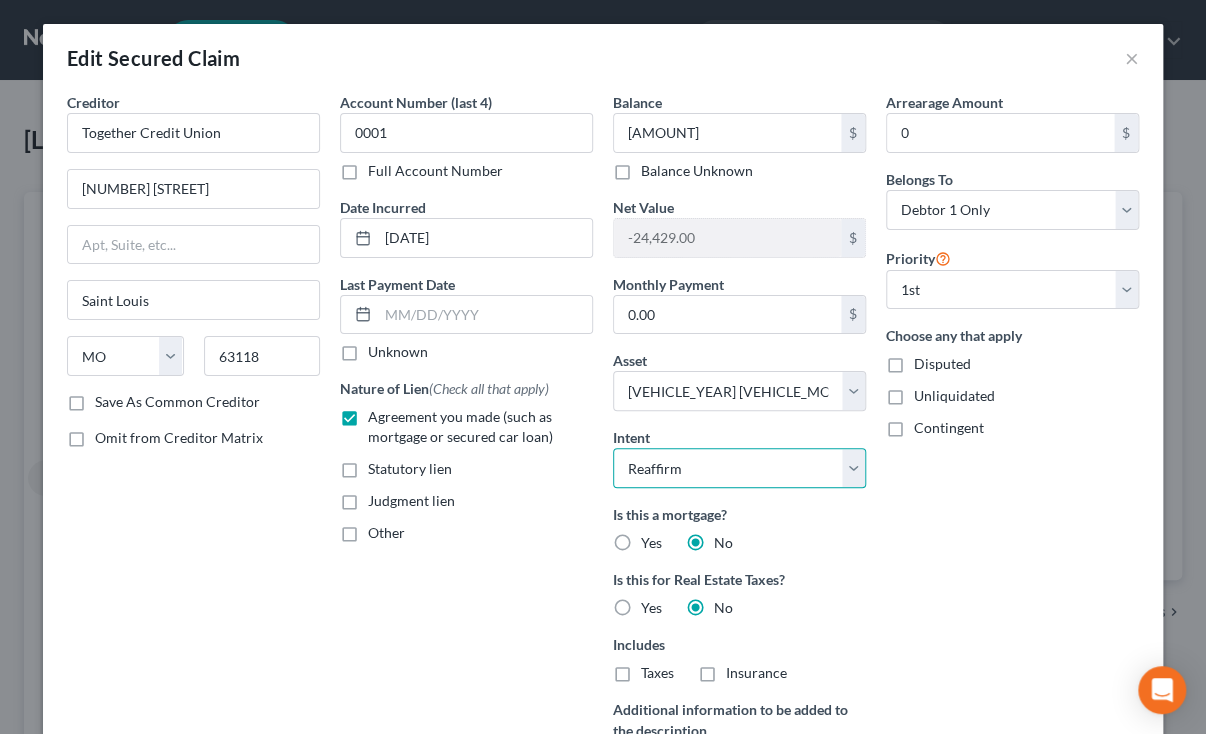 click on "Select Surrender Redeem Reaffirm Avoid Other" at bounding box center [739, 468] 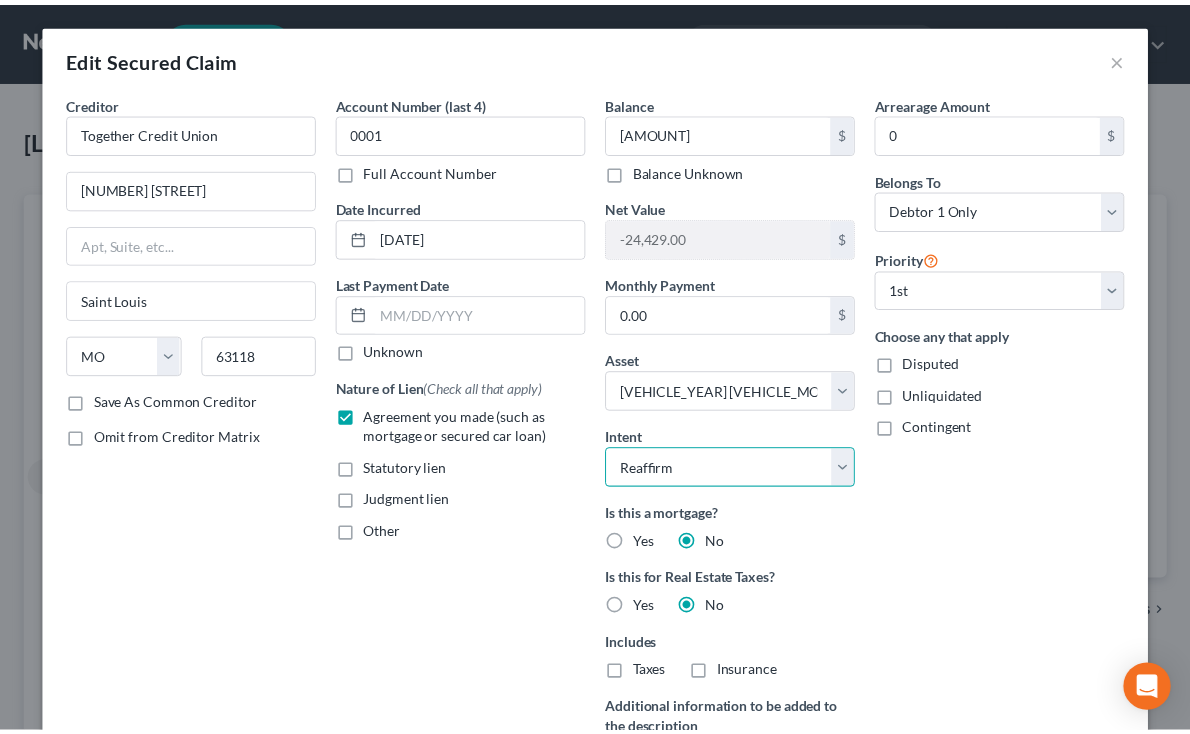 scroll, scrollTop: 278, scrollLeft: 0, axis: vertical 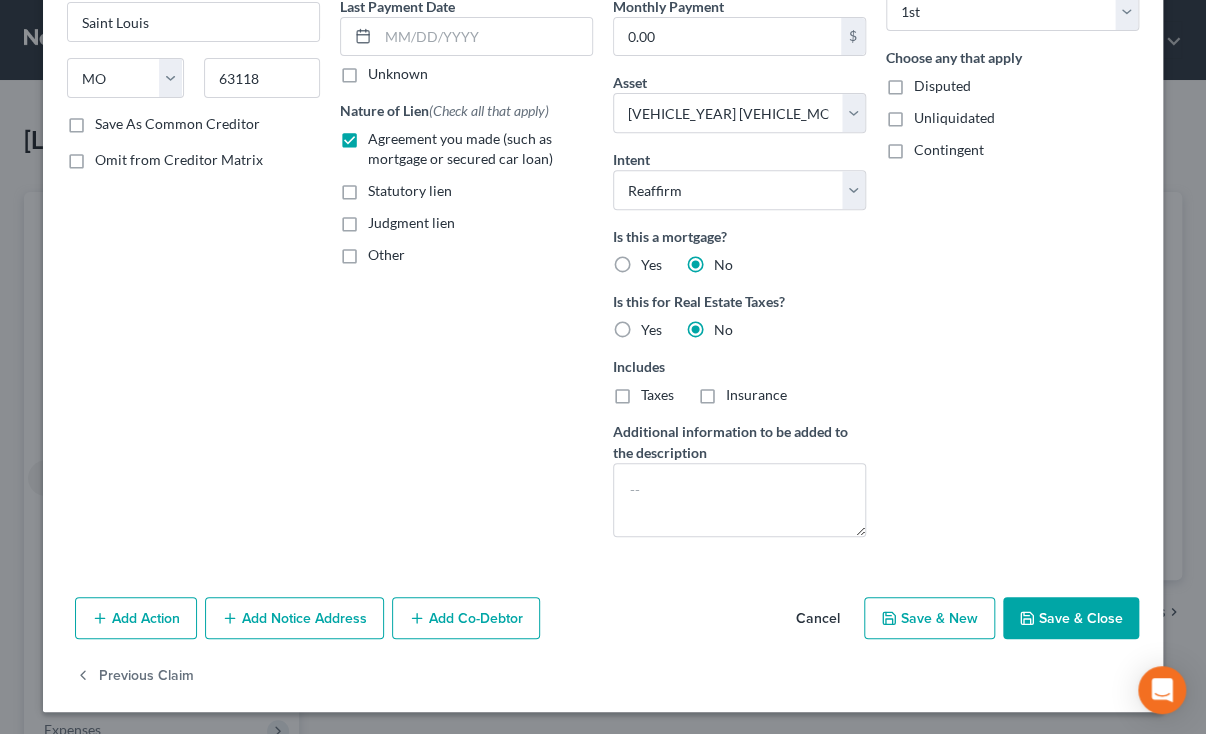 click on "Save & Close" at bounding box center (1071, 618) 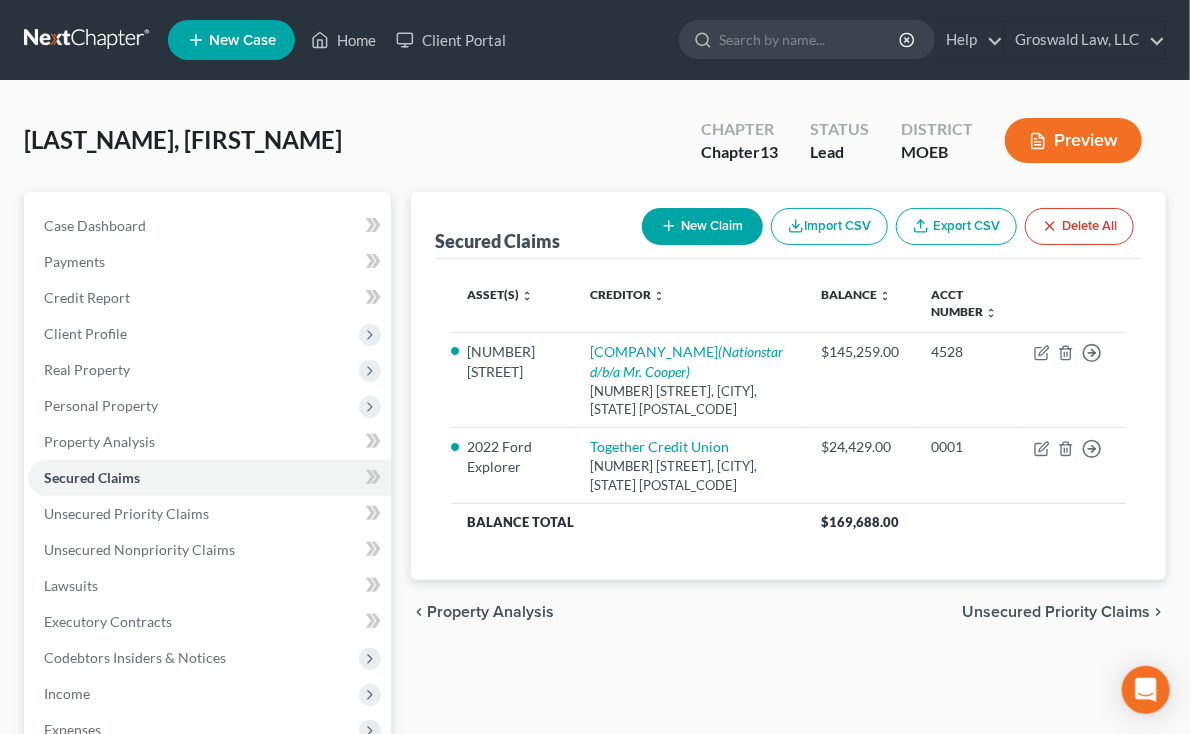 click on "Secured Claims New Claim
Import CSV
Export CSV Delete All
Asset(s)  expand_more   expand_less   unfold_more Creditor  expand_more   expand_less   unfold_more Balance  expand_more   expand_less   unfold_more Acct Number  expand_more   expand_less   unfold_more [NUMBER] [STREET] [COMPANY_NAME] ([COMPANY_NAME]) [NUMBER] [STREET], [CITY], [STATE] [POSTAL_CODE] $[AMOUNT] [NUMBER] Move to E Move to F Move to G Move to Notice Only [VEHICLE_YEAR] [VEHICLE_MODEL] [COMPANY_NAME] [NUMBER] [STREET], [CITY], [STATE] [POSTAL_CODE] $[AMOUNT] [NUMBER] Move to E Move to F Move to G Move to Notice Only Balance Total $[AMOUNT]
Previous
1
Next
chevron_left
Property Analysis
Unsecured Priority Claims
chevron_right" at bounding box center (788, 625) 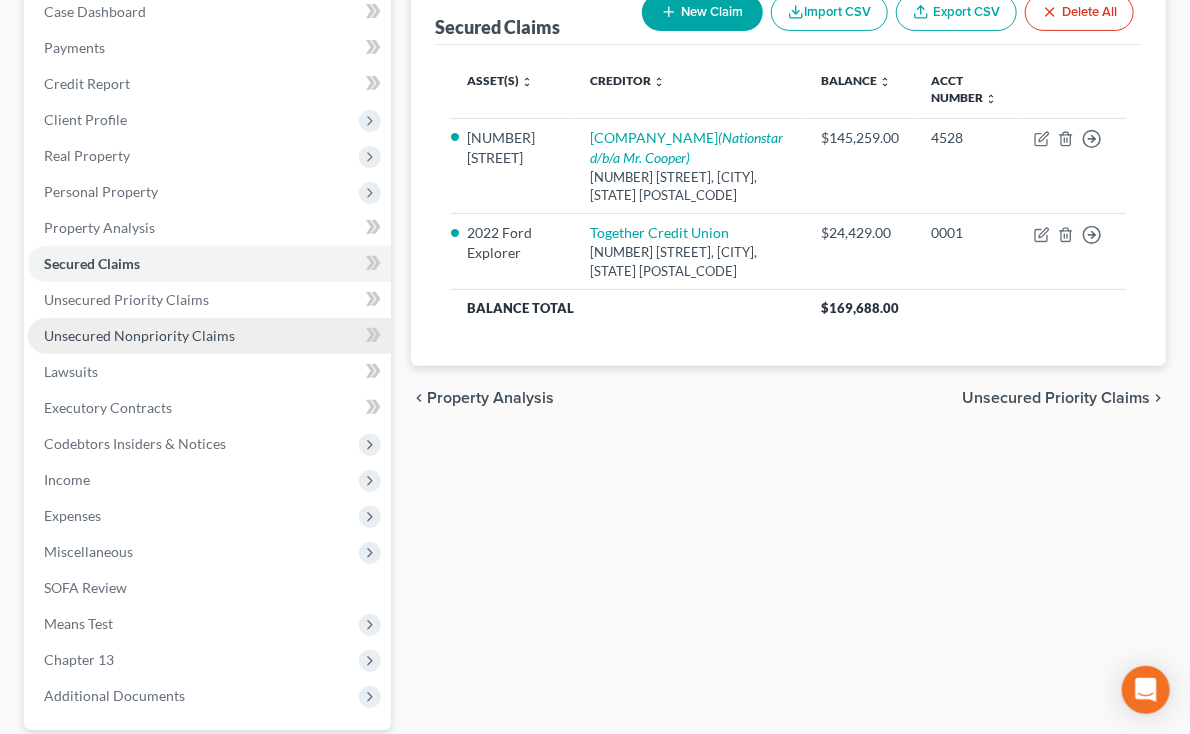 click on "Unsecured Nonpriority Claims" at bounding box center (139, 335) 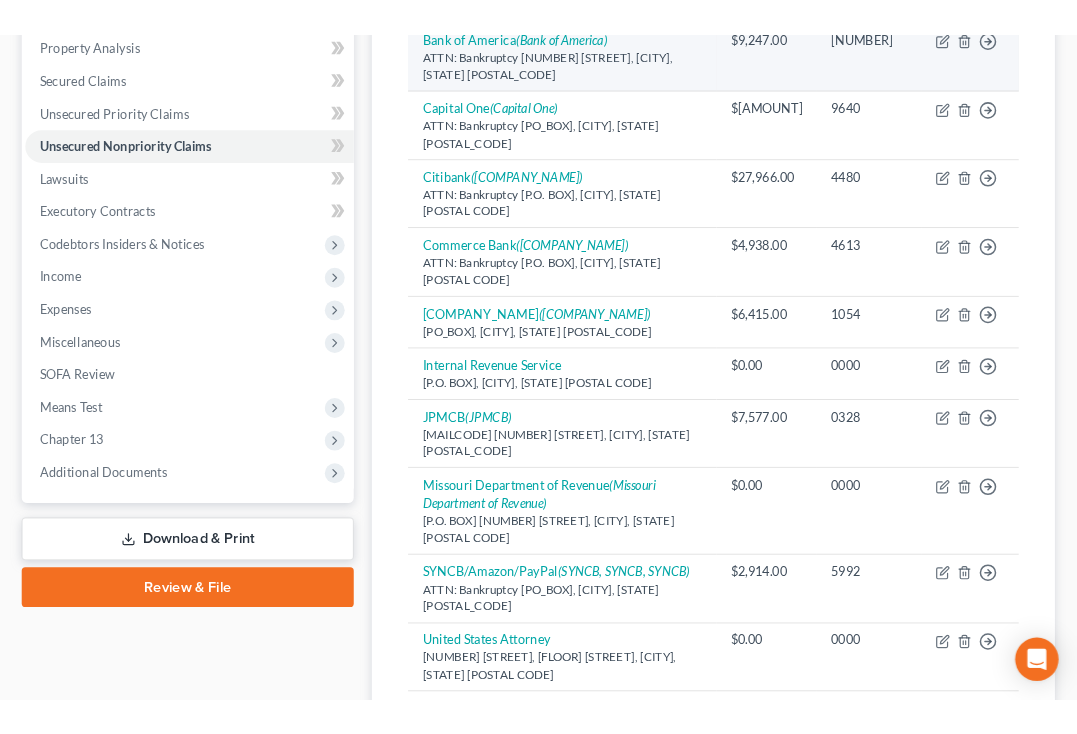 scroll, scrollTop: 428, scrollLeft: 0, axis: vertical 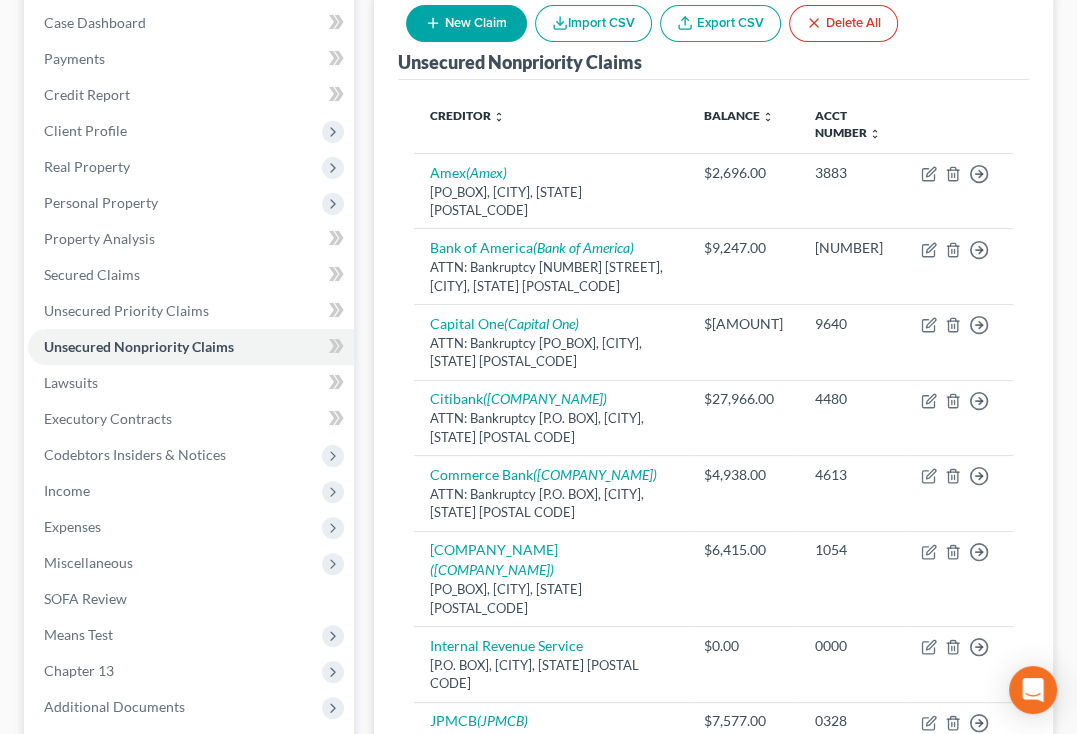 click on "[LAST_NAME], [FIRST_NAME] Upgraded Chapter Chapter  13 Status Lead District MOEB Preview Petition Navigation
Case Dashboard
Payments
Invoices
Payments
Payments
Credit Report" at bounding box center [538, 637] 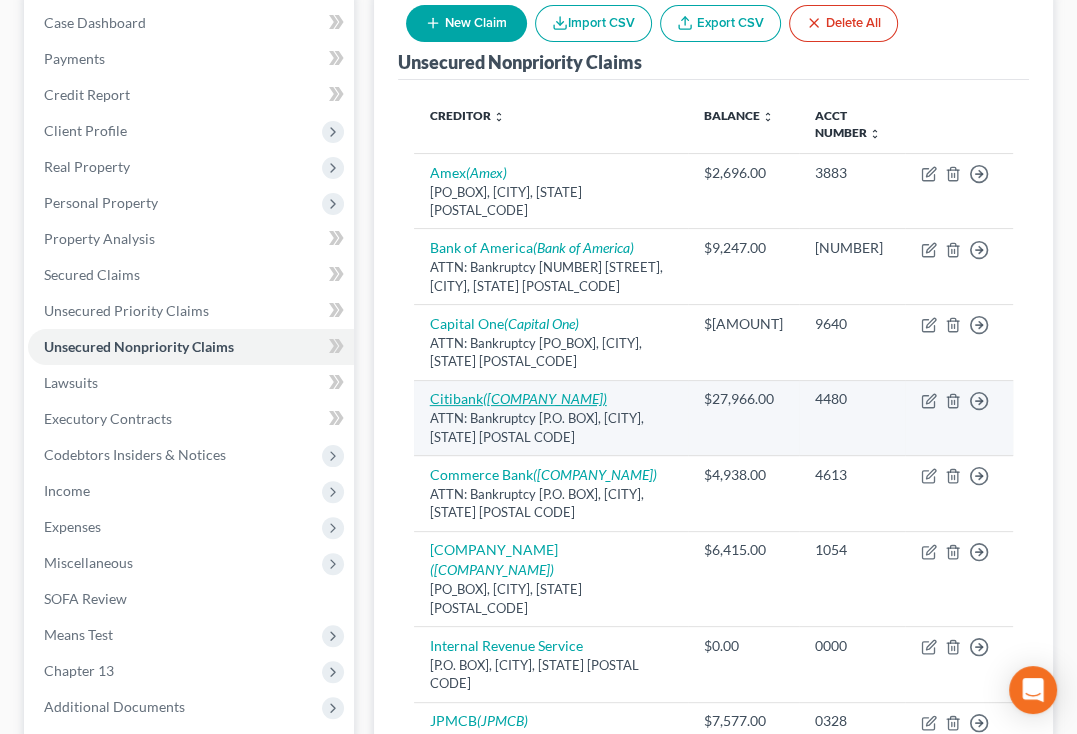 click on "([COMPANY_NAME])" at bounding box center (545, 398) 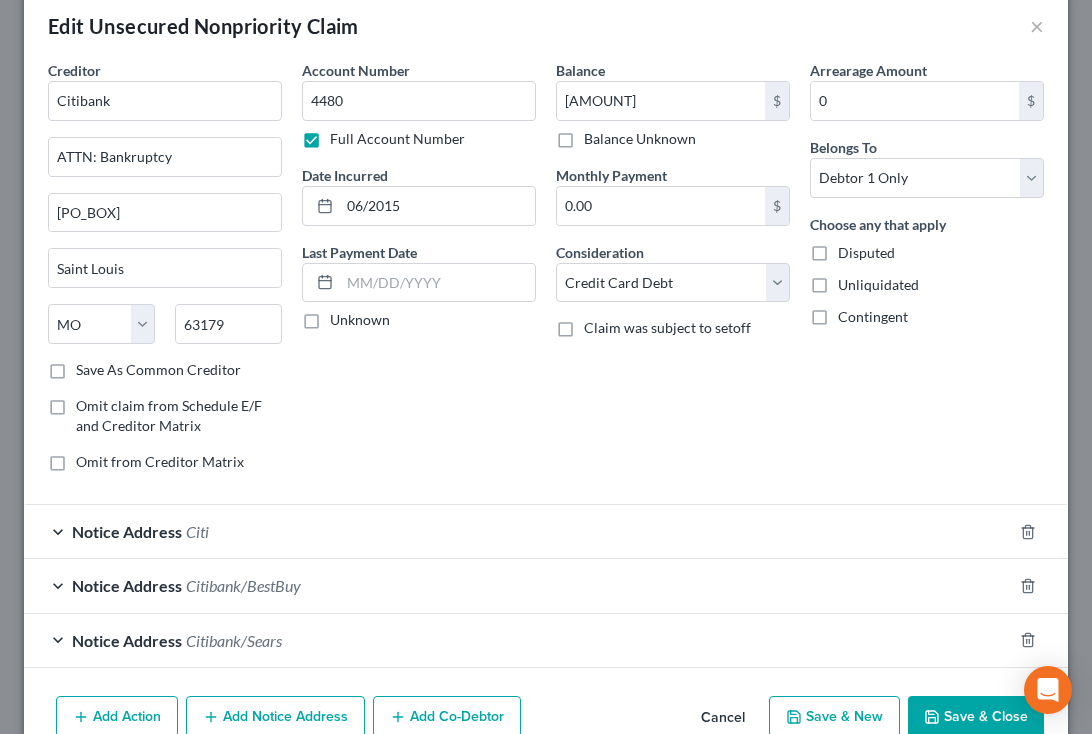 scroll, scrollTop: 130, scrollLeft: 0, axis: vertical 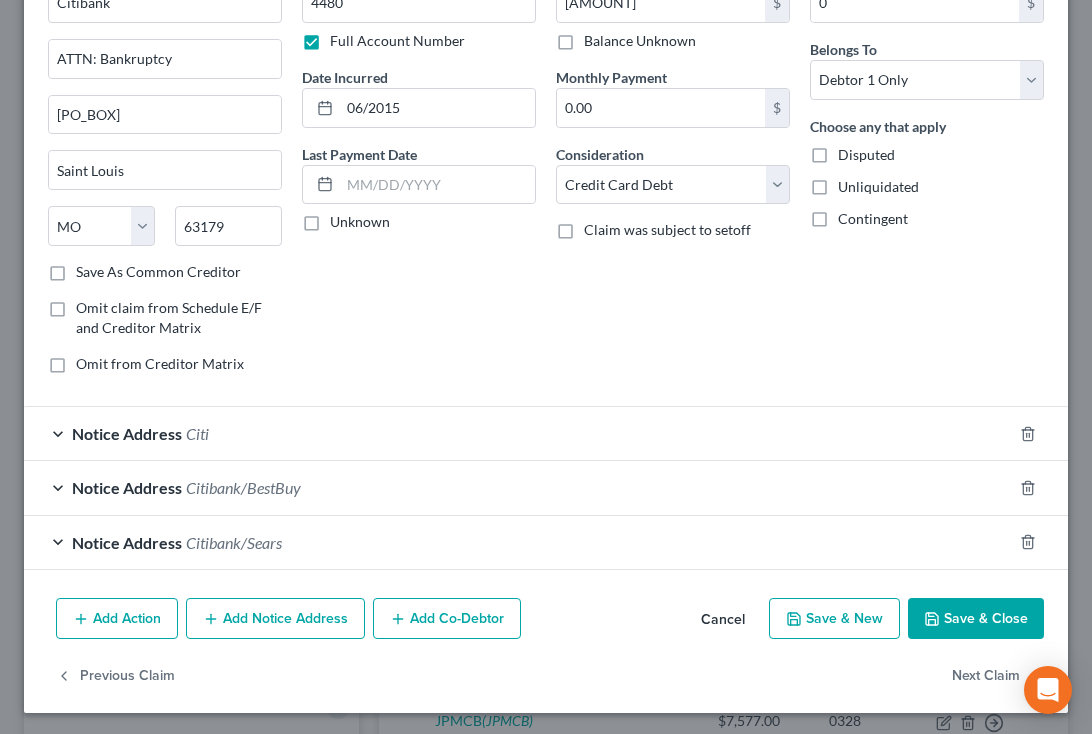 click on "Notice Address Citibank/Sears" at bounding box center (518, 542) 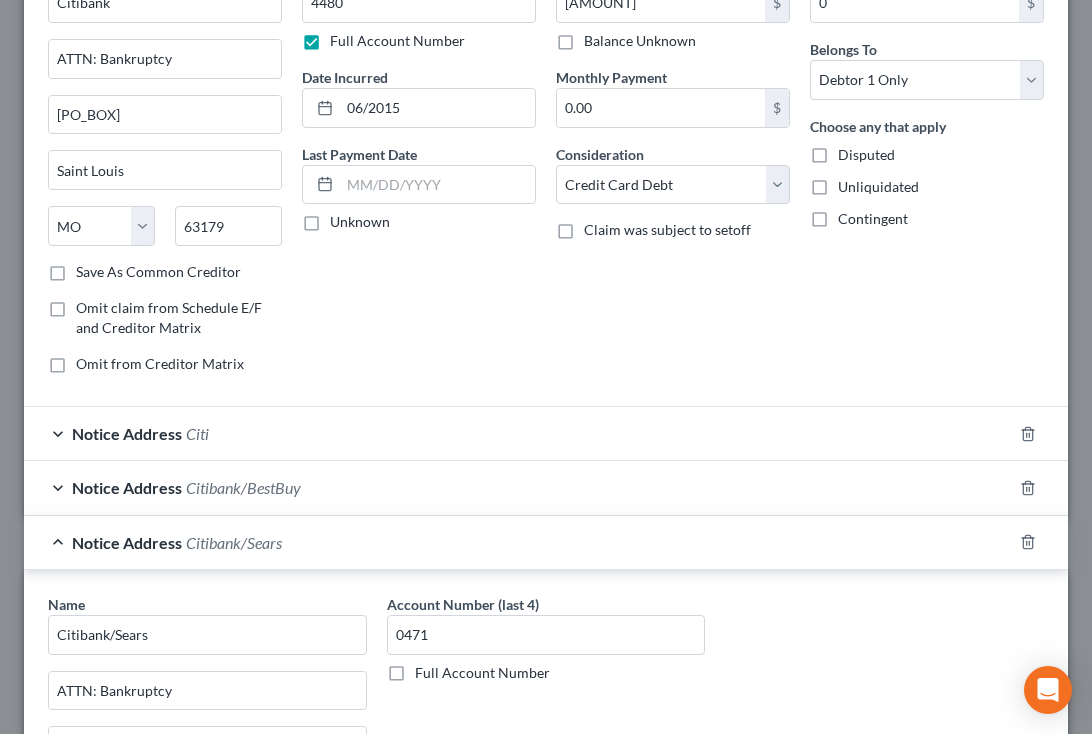 scroll, scrollTop: 274, scrollLeft: 0, axis: vertical 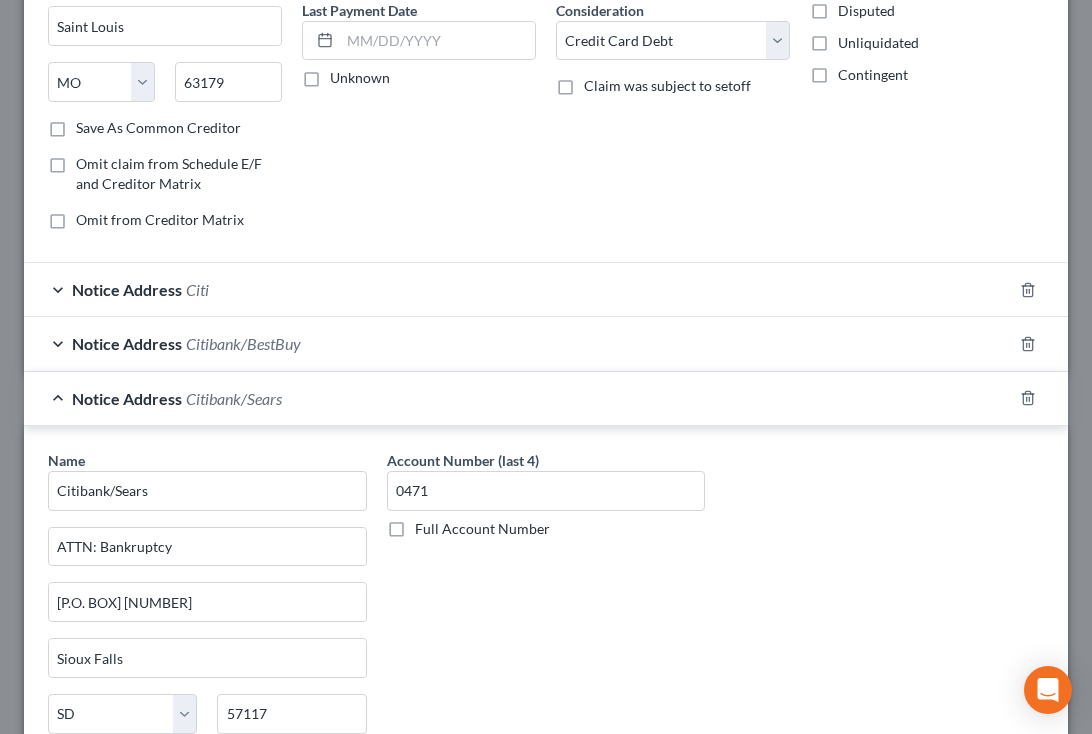 click on "Notice Address" at bounding box center (127, 343) 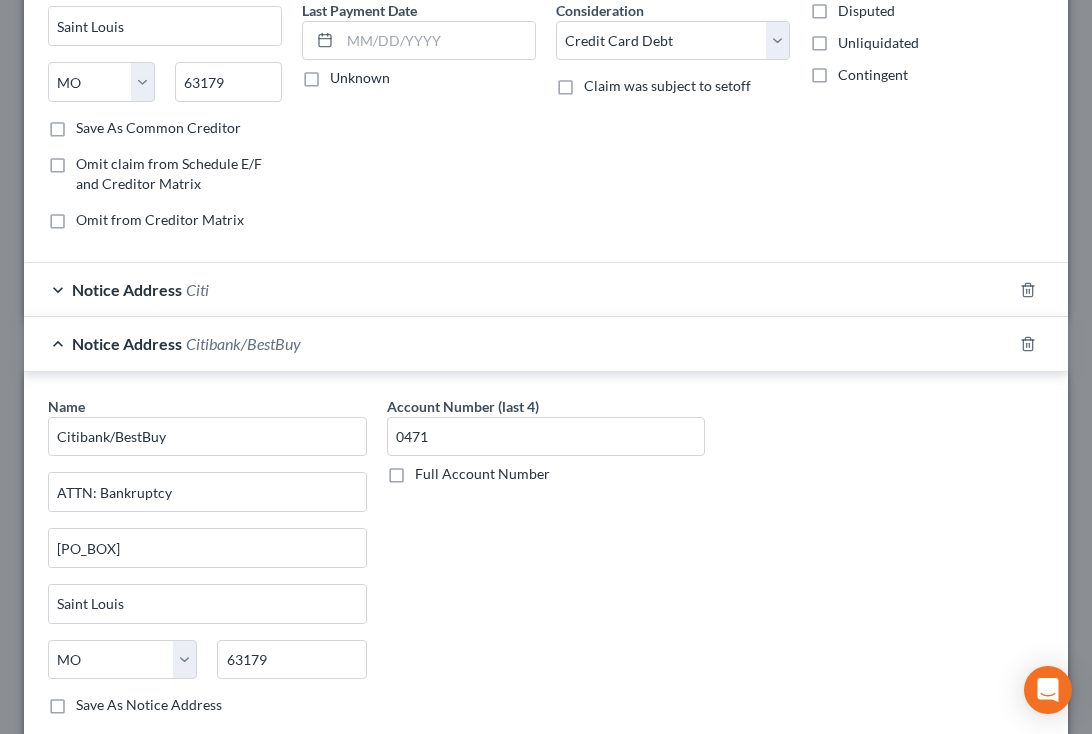click on "Notice Address" at bounding box center [127, 289] 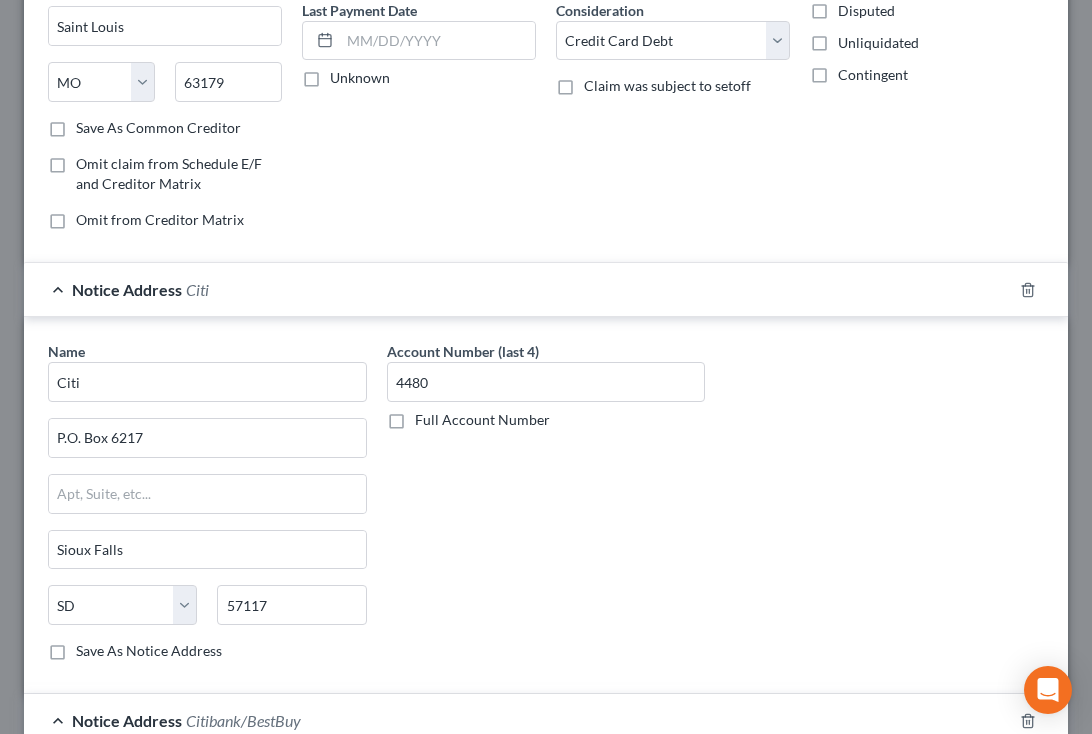 scroll, scrollTop: 0, scrollLeft: 0, axis: both 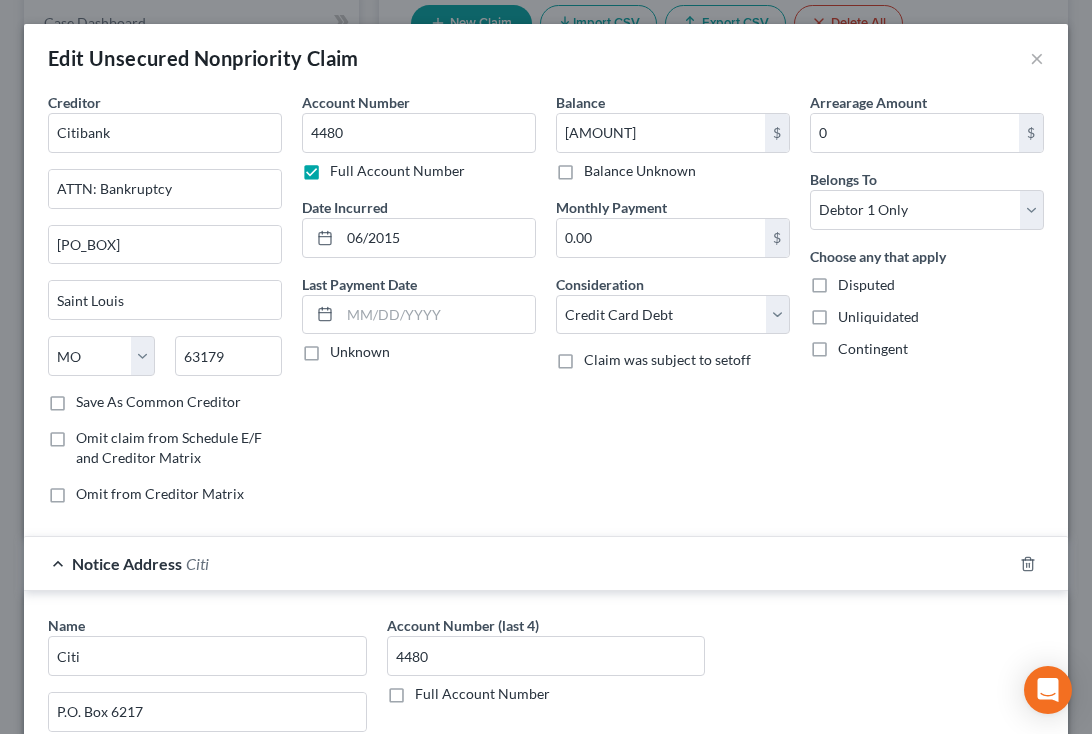 click on "Arrearage Amount 0 $
Belongs To
*
Select Debtor 1 Only Debtor 2 Only Debtor 1 And Debtor 2 Only At Least One Of The Debtors And Another Community Property Choose any that apply Disputed Unliquidated Contingent" at bounding box center (927, 306) 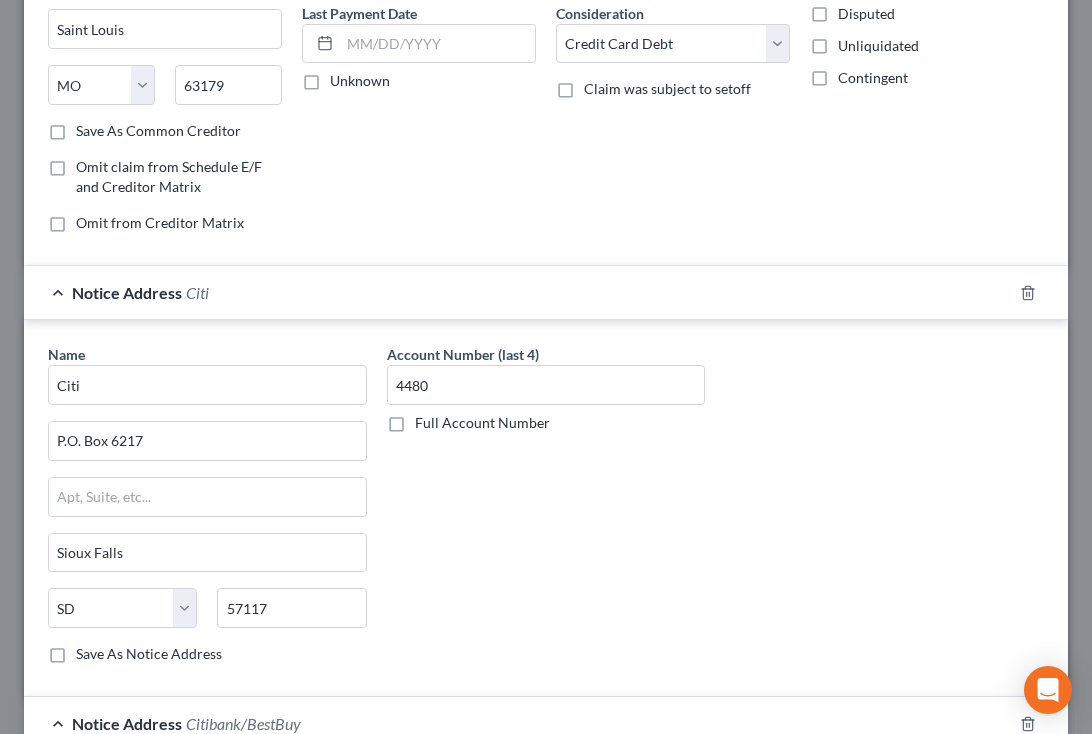 scroll, scrollTop: 276, scrollLeft: 0, axis: vertical 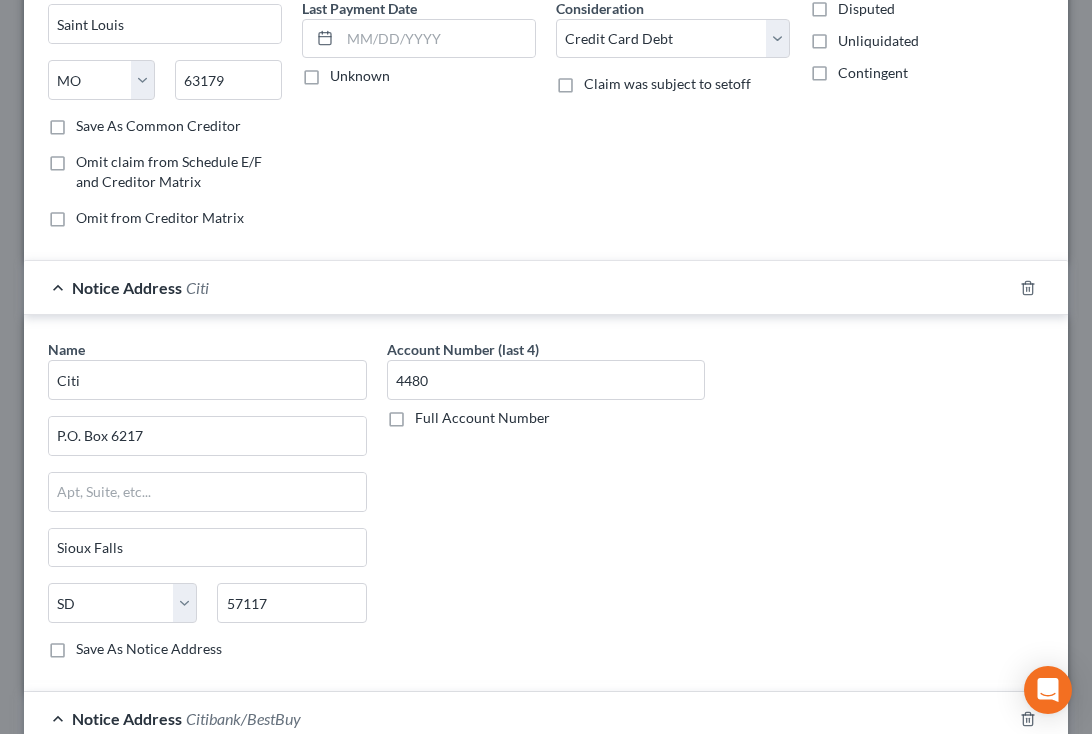 click on "Name
*
[COMPANY_NAME] ([COMPANY_NAME]) [PO_BOX] [CITY] [STATE] [POSTAL_CODE] Save As Notice Address
Account Number (last 4)
[NUMBER]
Full Account Number" at bounding box center (546, 507) 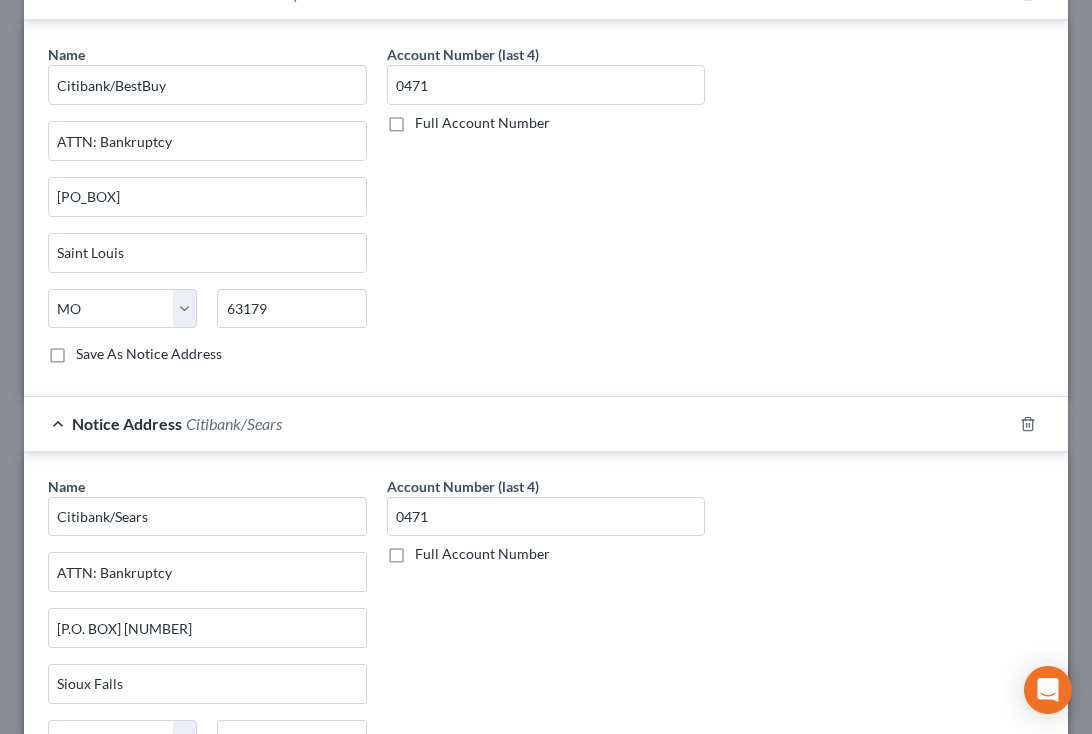 scroll, scrollTop: 1119, scrollLeft: 0, axis: vertical 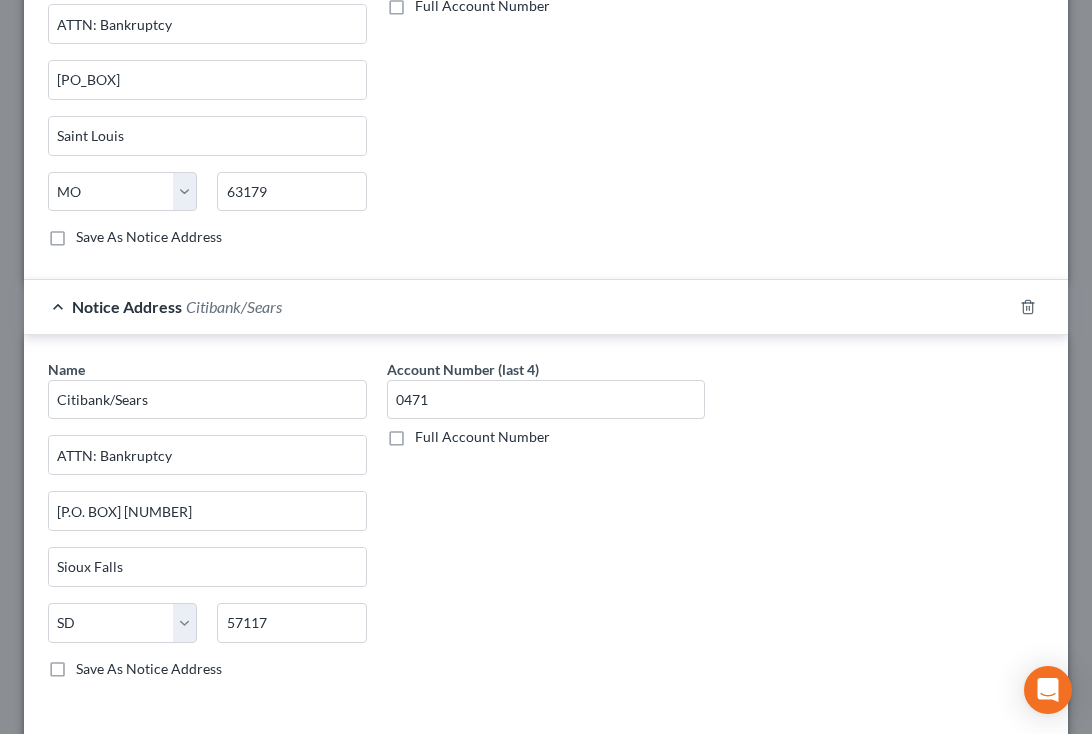 click on "Name
*
[COMPANY_NAME] ([COMPANY_NAME]) [ATTN: BANKRUPTCY] [PO_BOX] [CITY] [STATE] [POSTAL_CODE] Save As Notice Address
Account Number (last 4)
[NUMBER]
Full Account Number" at bounding box center [546, 527] 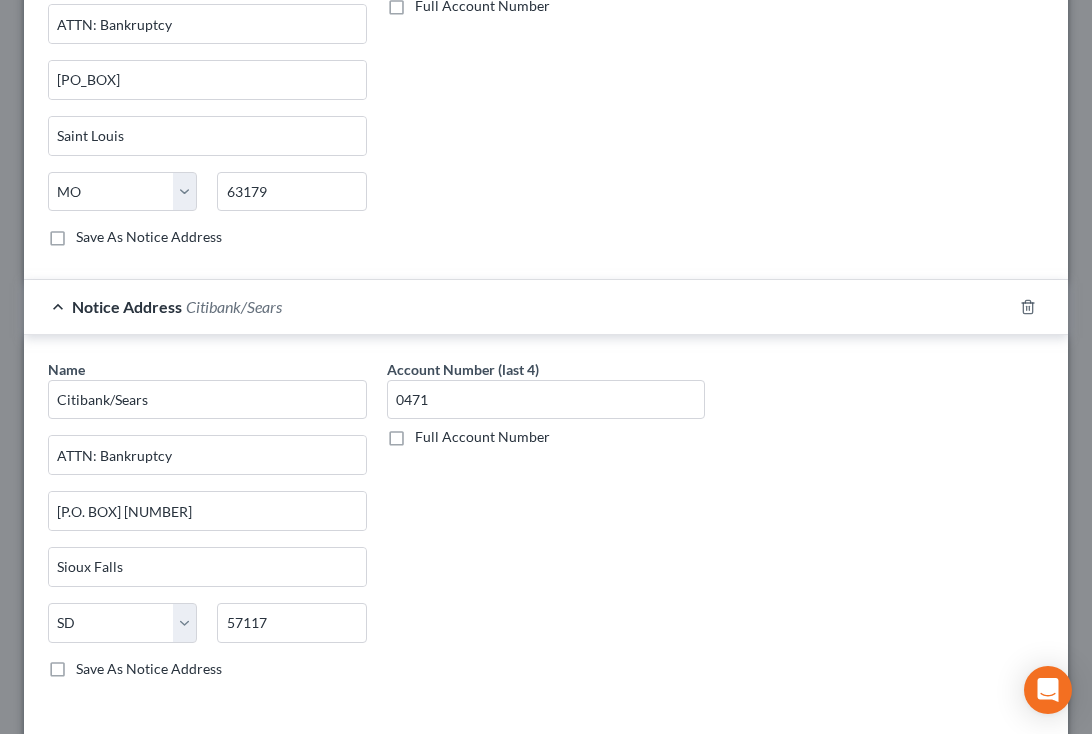 scroll, scrollTop: 1254, scrollLeft: 0, axis: vertical 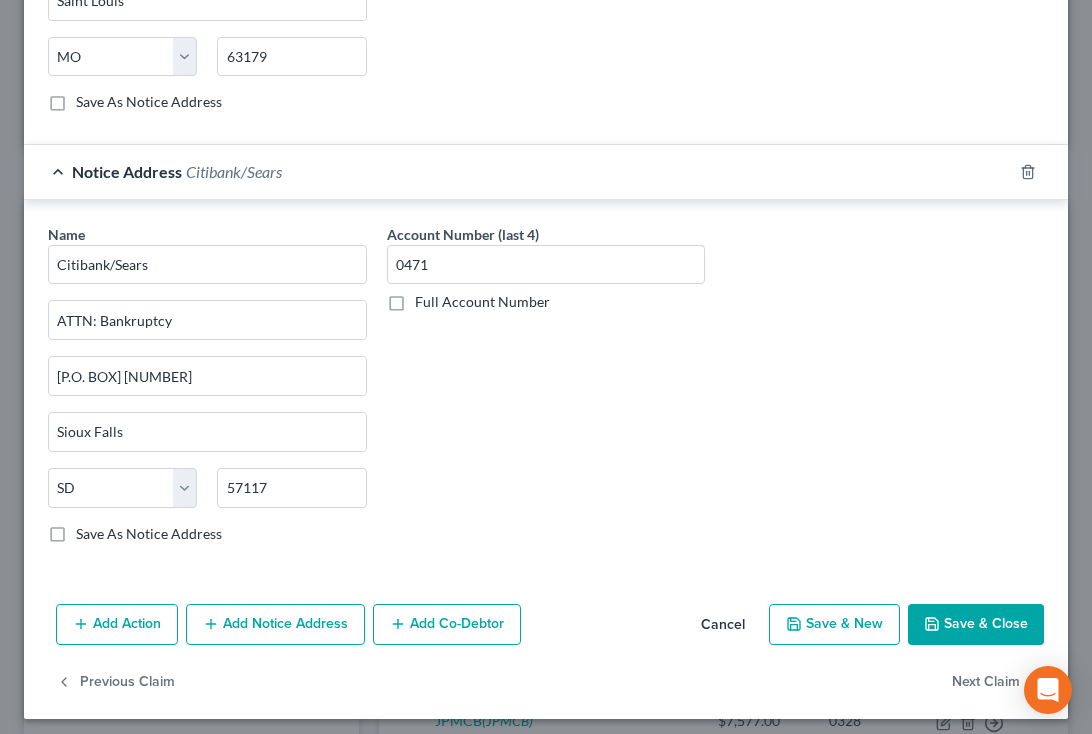 click on "Add Notice Address" at bounding box center [275, 625] 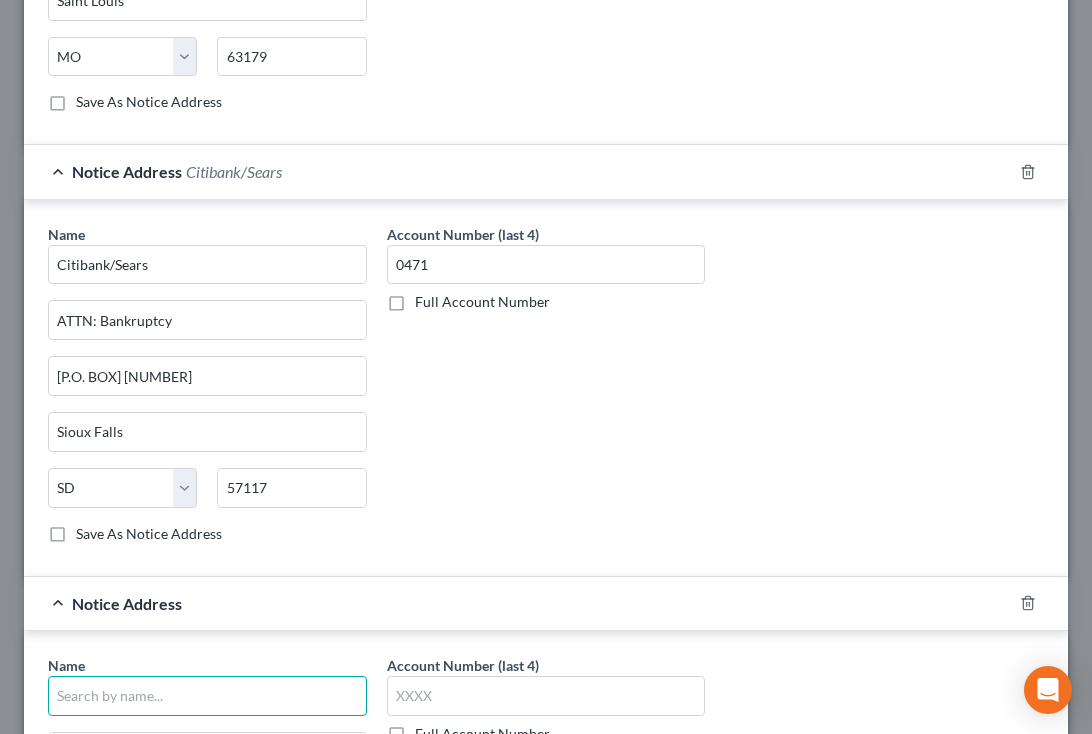 click at bounding box center [207, 696] 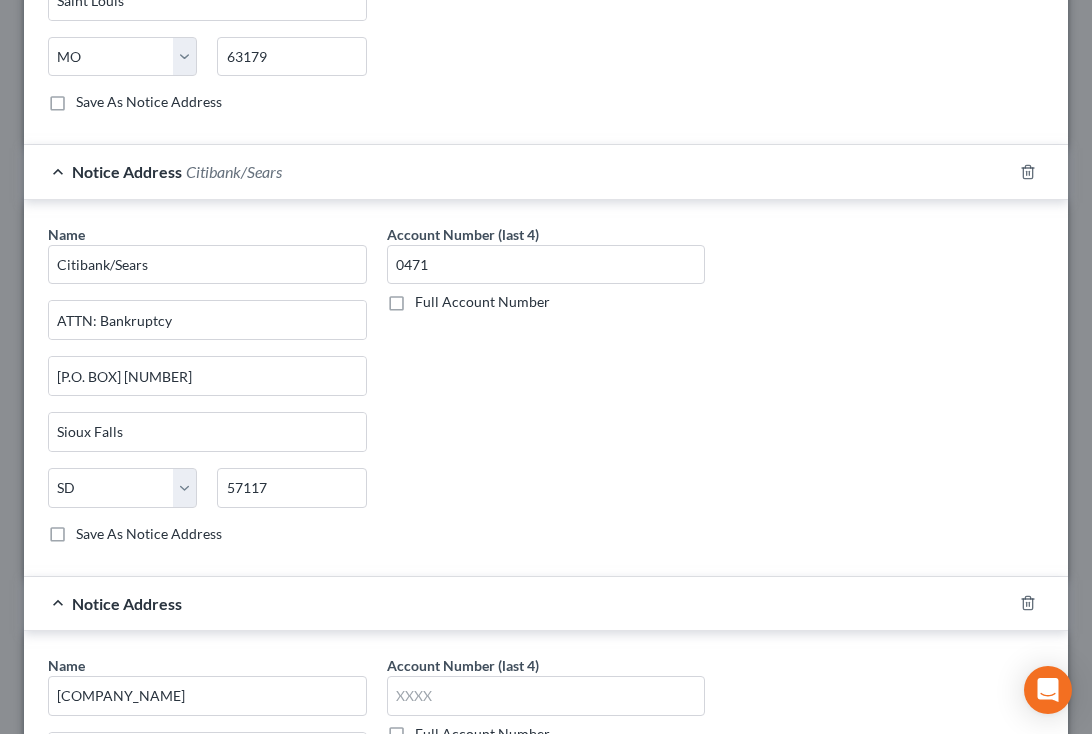 type on "[COMPANY_NAME]" 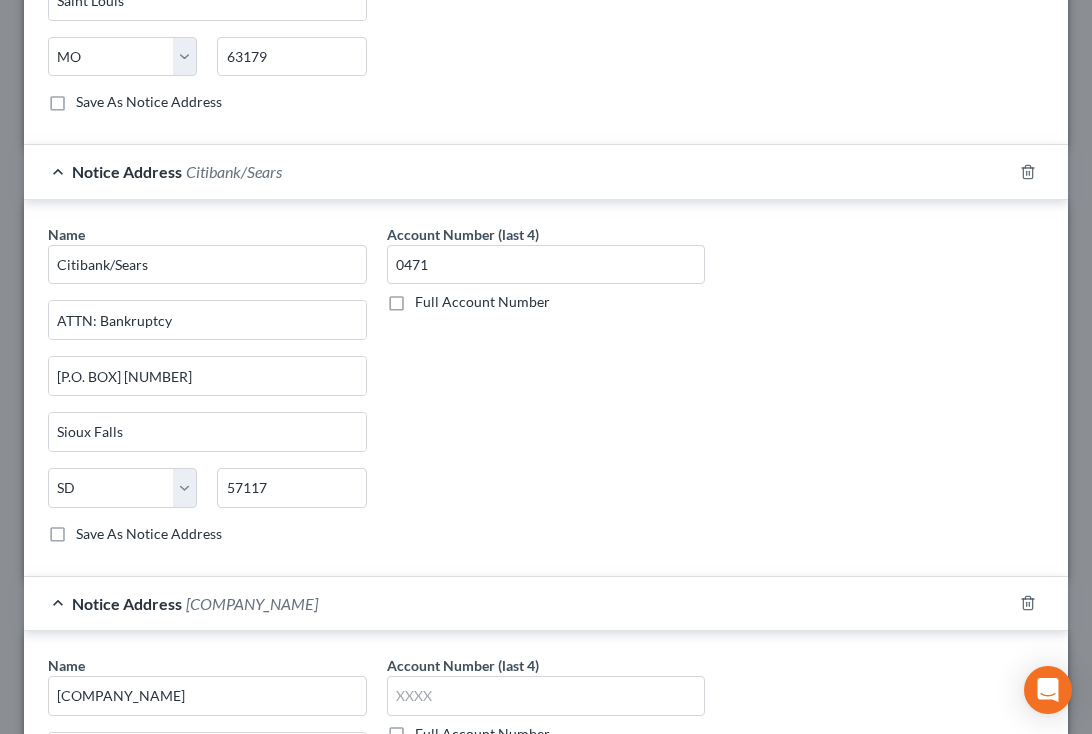 click on "Name
*
[COMPANY_NAME] ([COMPANY_NAME]) [ATTN: BANKRUPTCY] [PO_BOX] [CITY] [STATE] [POSTAL_CODE] Save As Notice Address
Account Number (last 4)
[NUMBER]
Full Account Number" at bounding box center [546, 392] 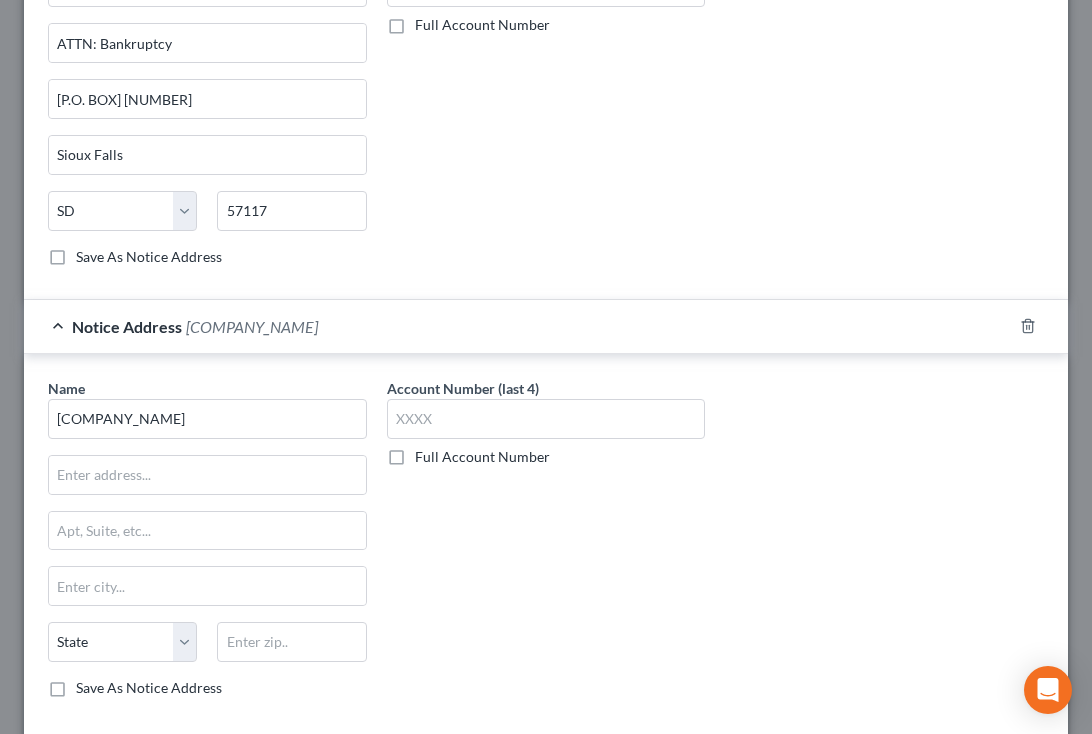 scroll, scrollTop: 1538, scrollLeft: 0, axis: vertical 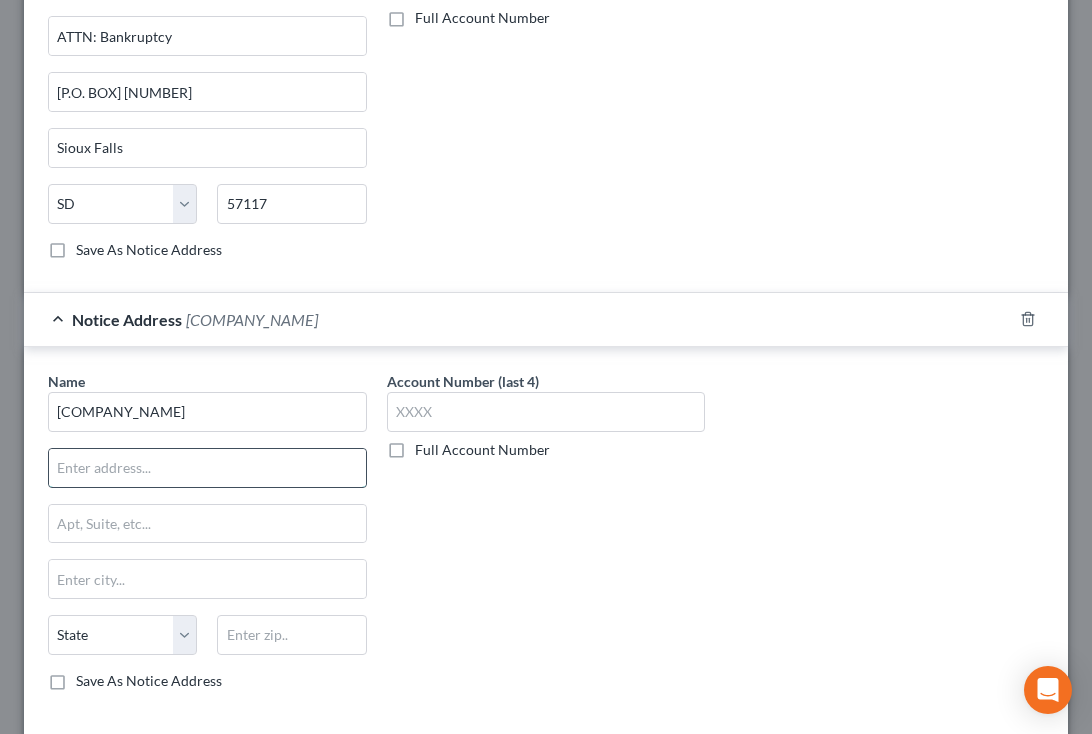 click at bounding box center [207, 468] 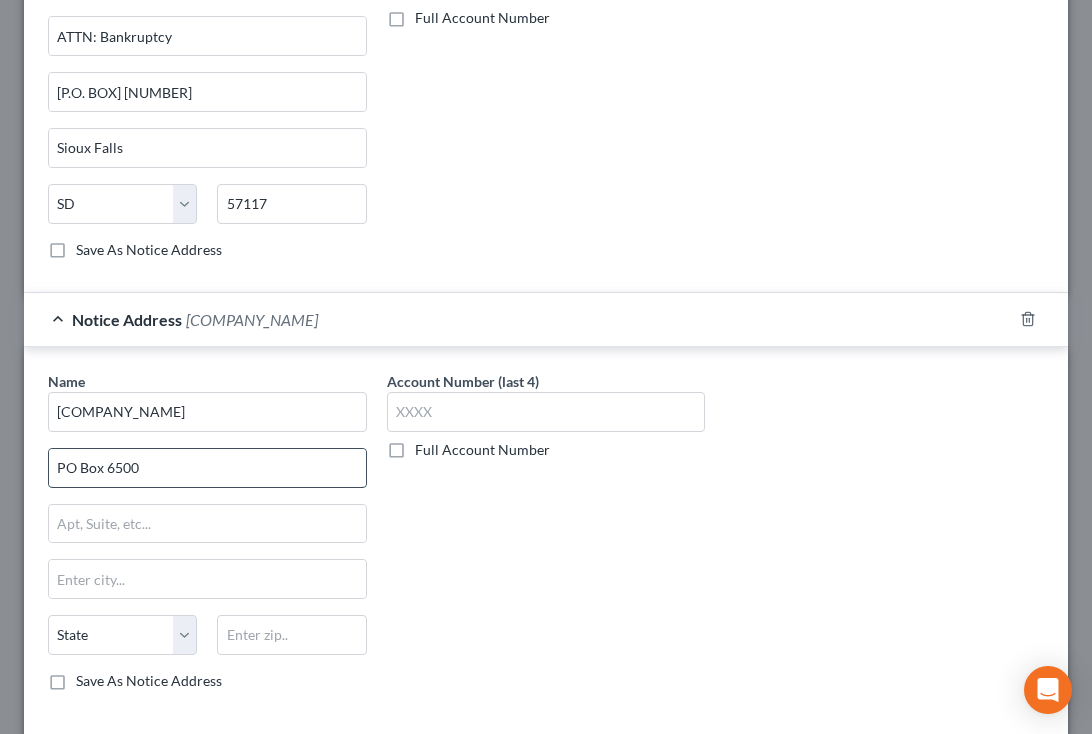click on "PO Box 6500" at bounding box center [207, 468] 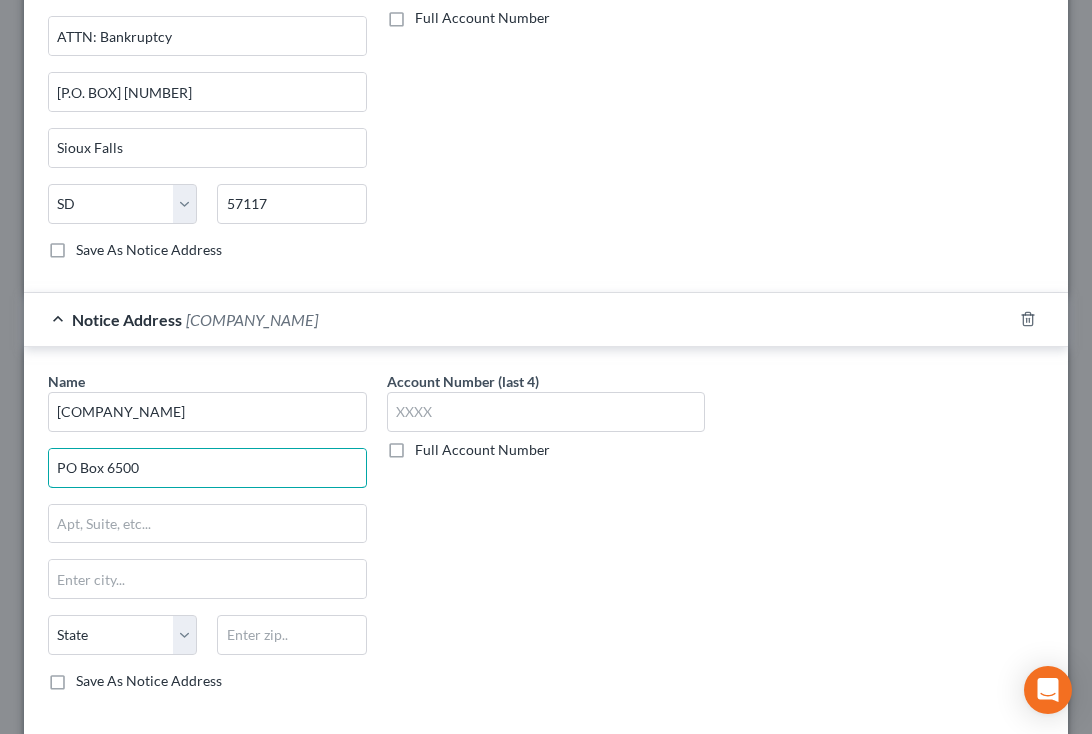 type on "PO Box 6500" 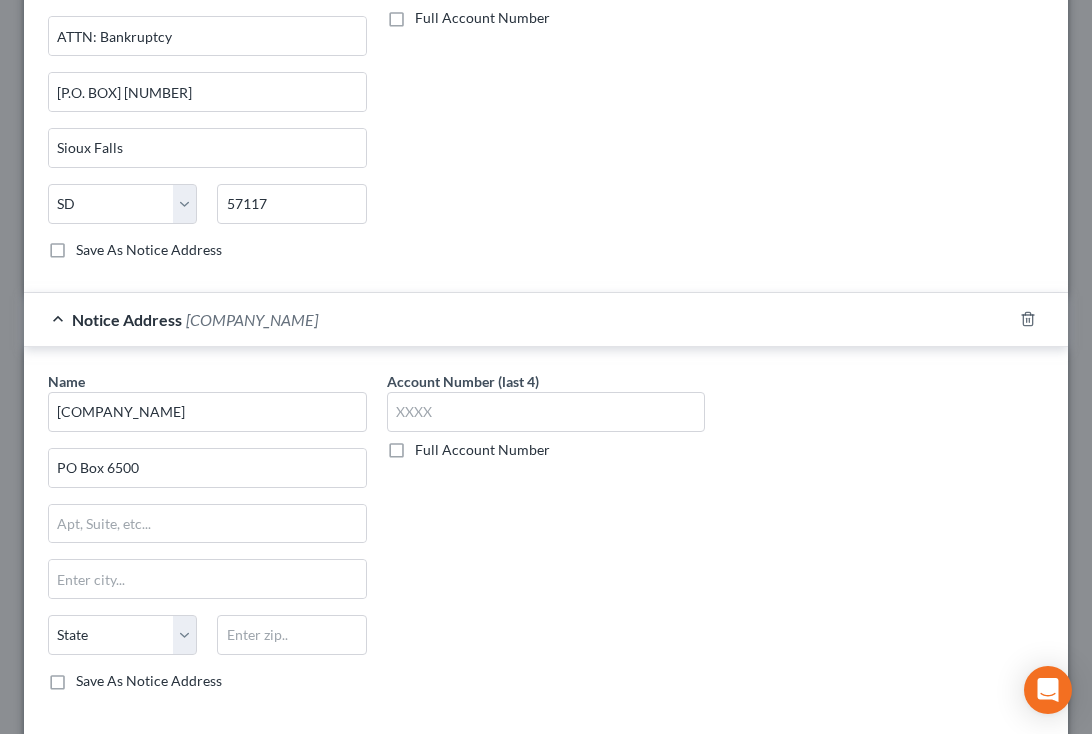 click on "Name
*
Costco Citi Card                      [P.O. BOX] [STATE] AL AK AR AZ CA CO CT DE DC FL GA GU HI ID IL IN IA KS KY LA ME MD MA MI MN MS MO MT NC NE NV WI WY Save As Notice Address
Account Number (last 4)
Full Account Number" at bounding box center [546, 539] 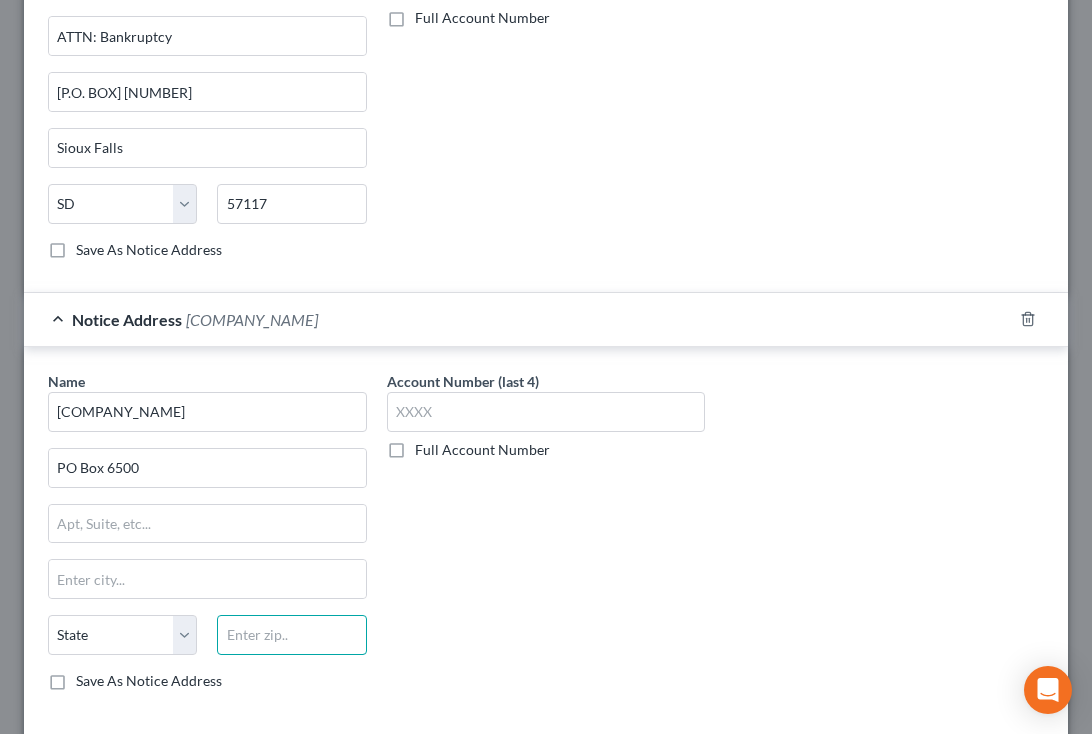click at bounding box center (291, 635) 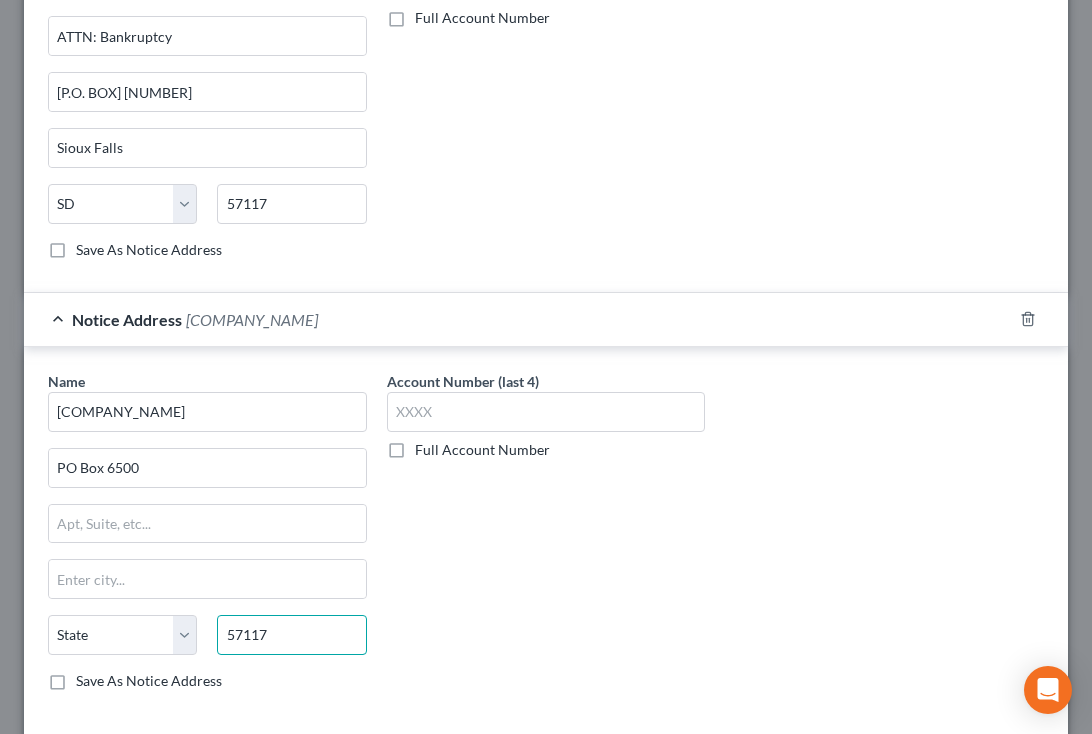 click on "57117" at bounding box center [291, 635] 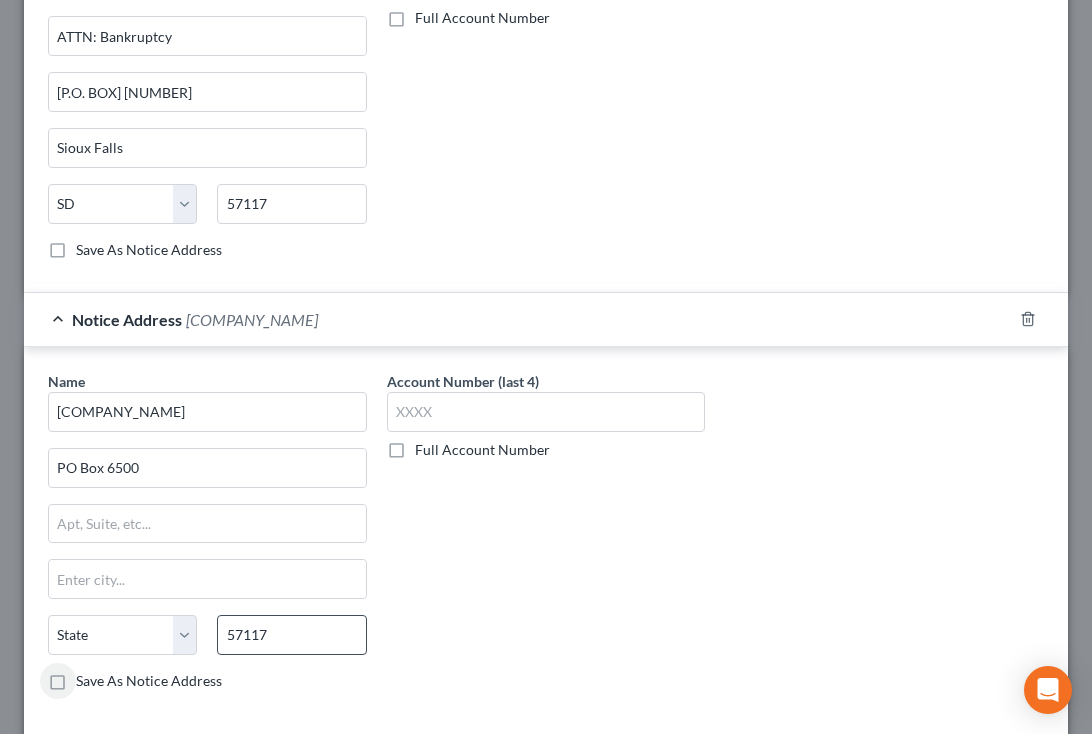 type on "Sioux Falls" 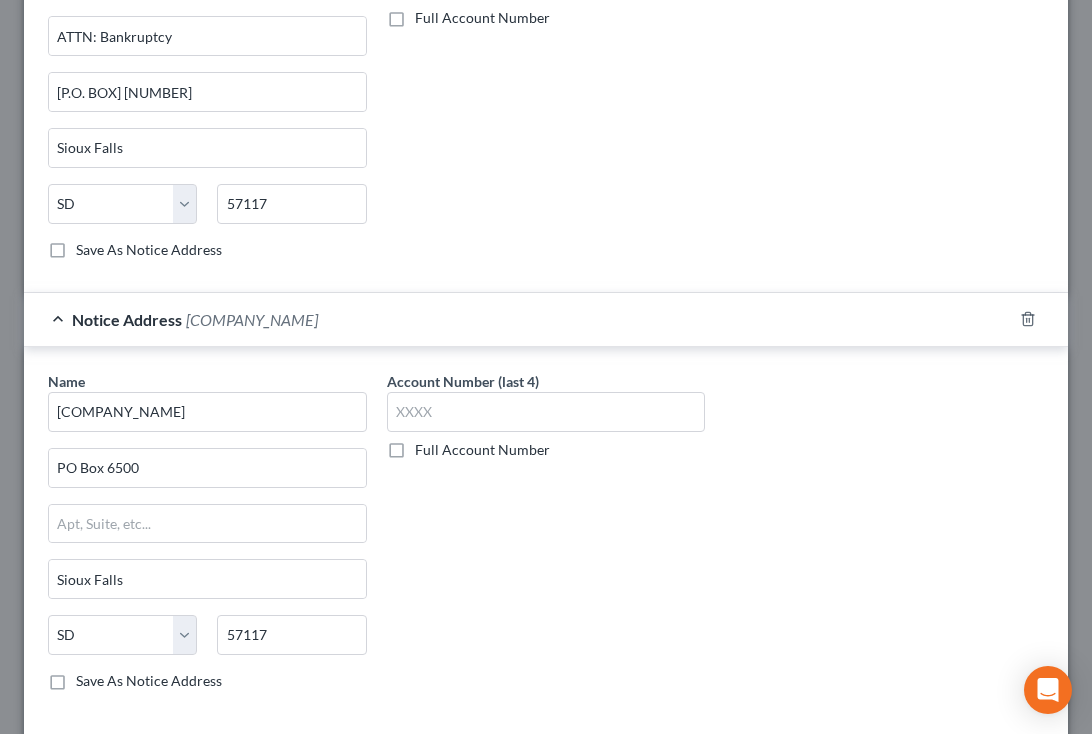 click on "Name
*
[COMPANY_NAME] ([COMPANY_NAME]) [PO_BOX] [CITY] [STATE] [POSTAL_CODE] Save As Notice Address
Account Number (last 4)
Full Account Number" at bounding box center (546, 539) 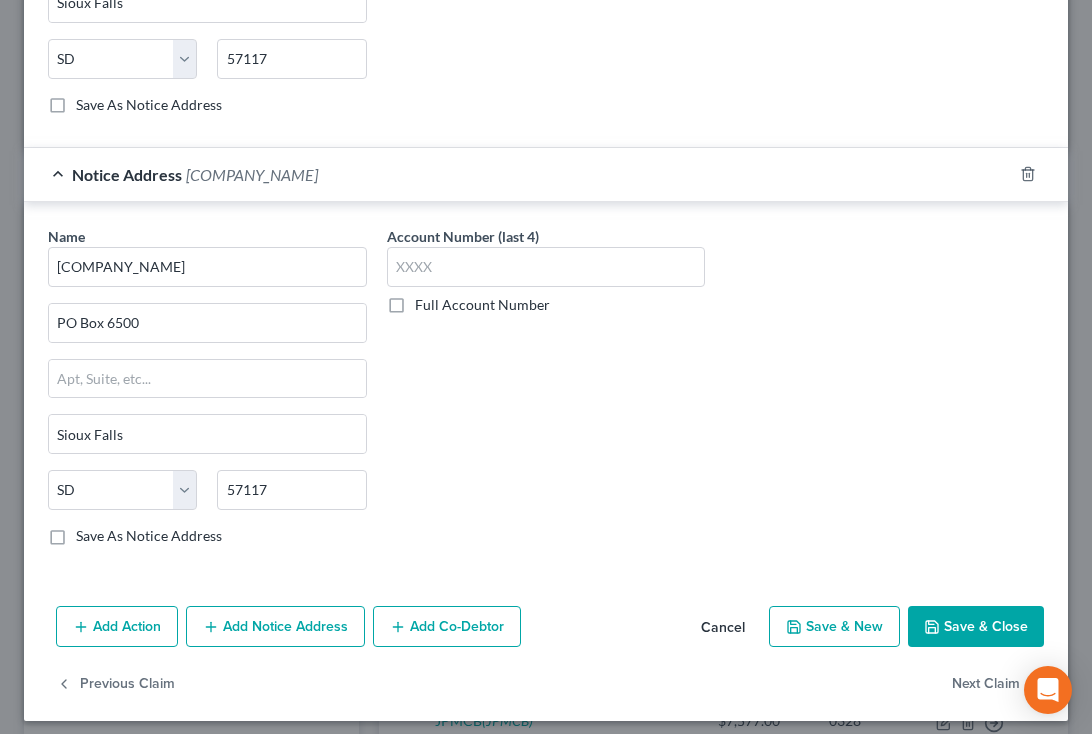 click on "Add Notice Address" at bounding box center (275, 627) 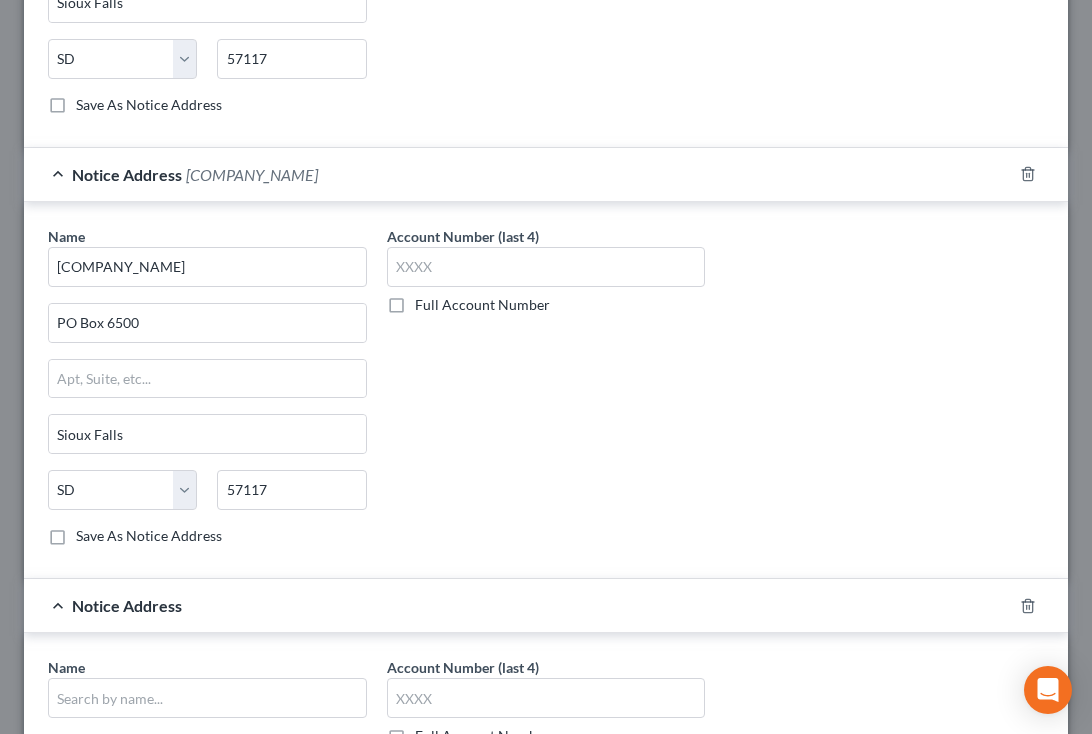 scroll, scrollTop: 1939, scrollLeft: 0, axis: vertical 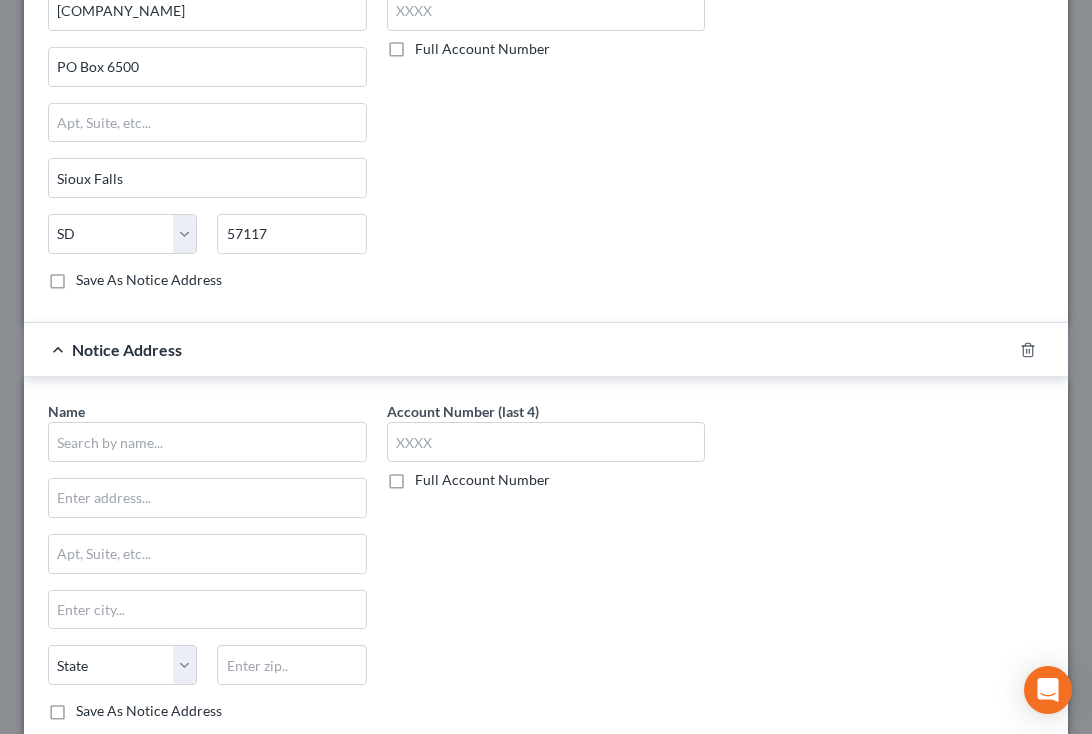 click on "Name
*" at bounding box center (207, 431) 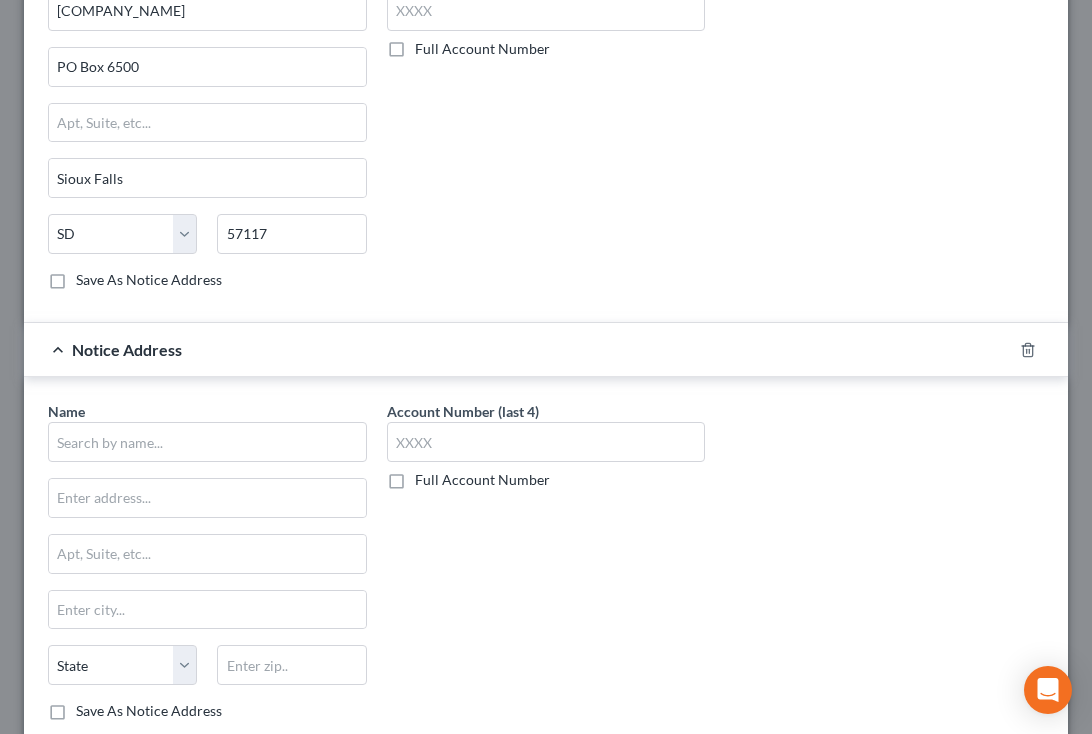 click on "Name
*
State AL AK AR AZ CA CO CT DE DC FL GA GU HI ID IL IN IA KS KY LA ME MD MA MI MN MS MO MT NC ND NE NV NH NJ NM NY OH OK OR PA PR RI SC SD TN TX UT VI VA VT WA WV WI WY Save As Notice Address" at bounding box center [207, 561] 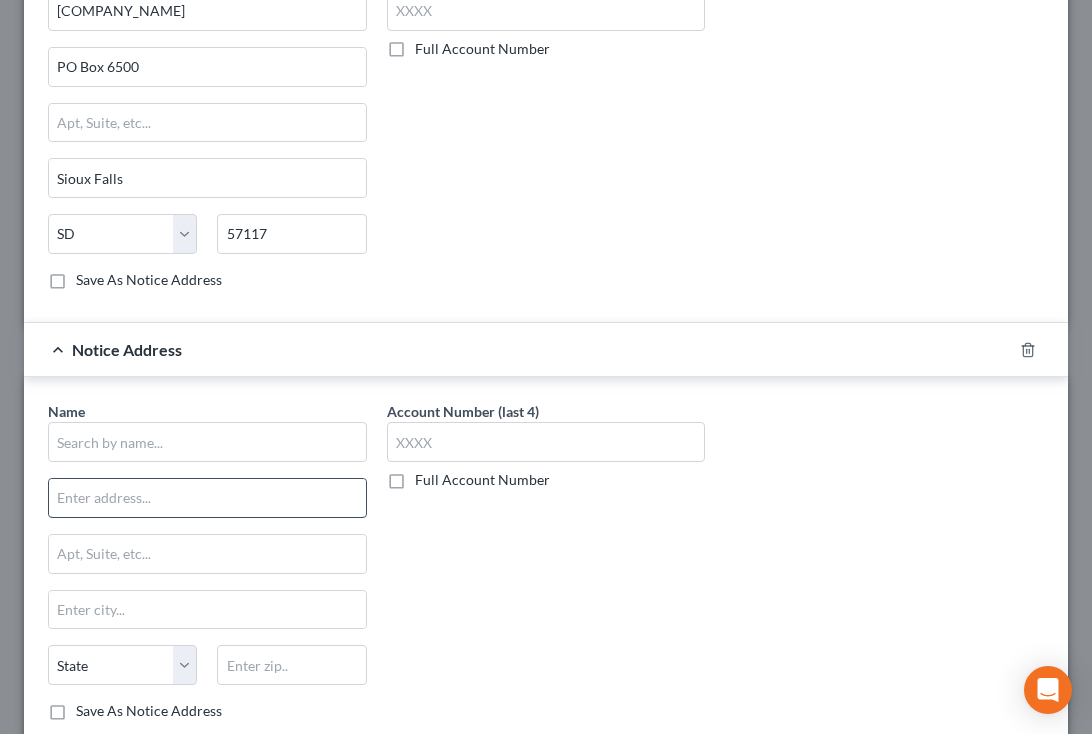 click at bounding box center (207, 498) 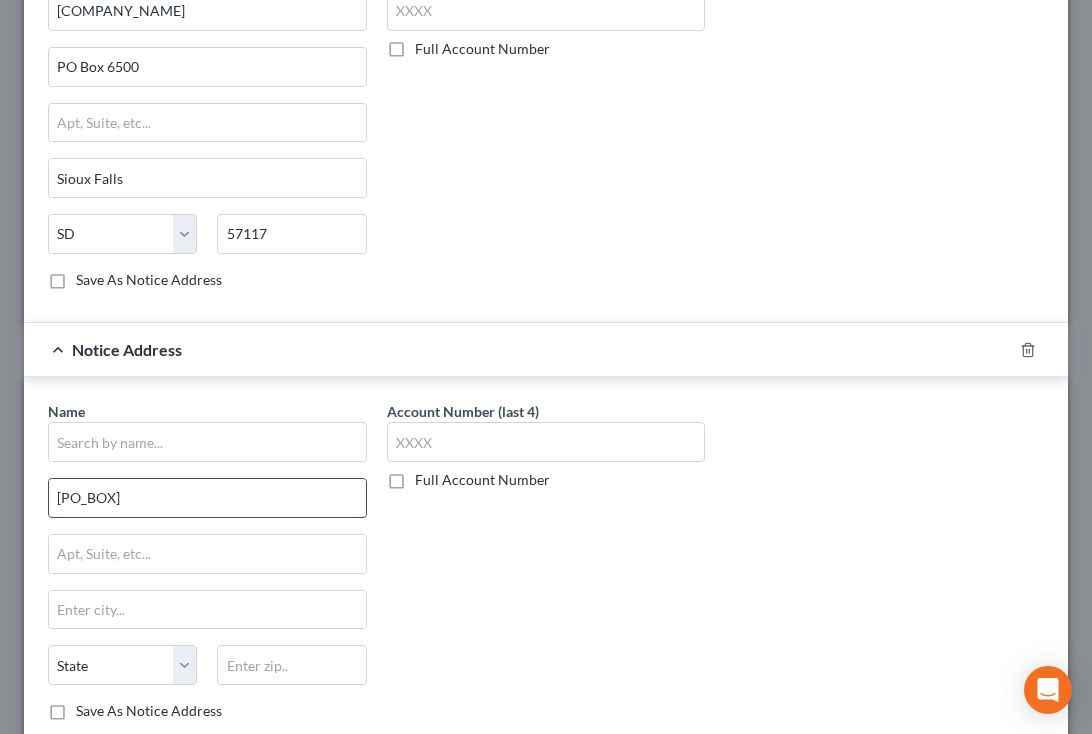 click on "[PO_BOX]" at bounding box center (207, 498) 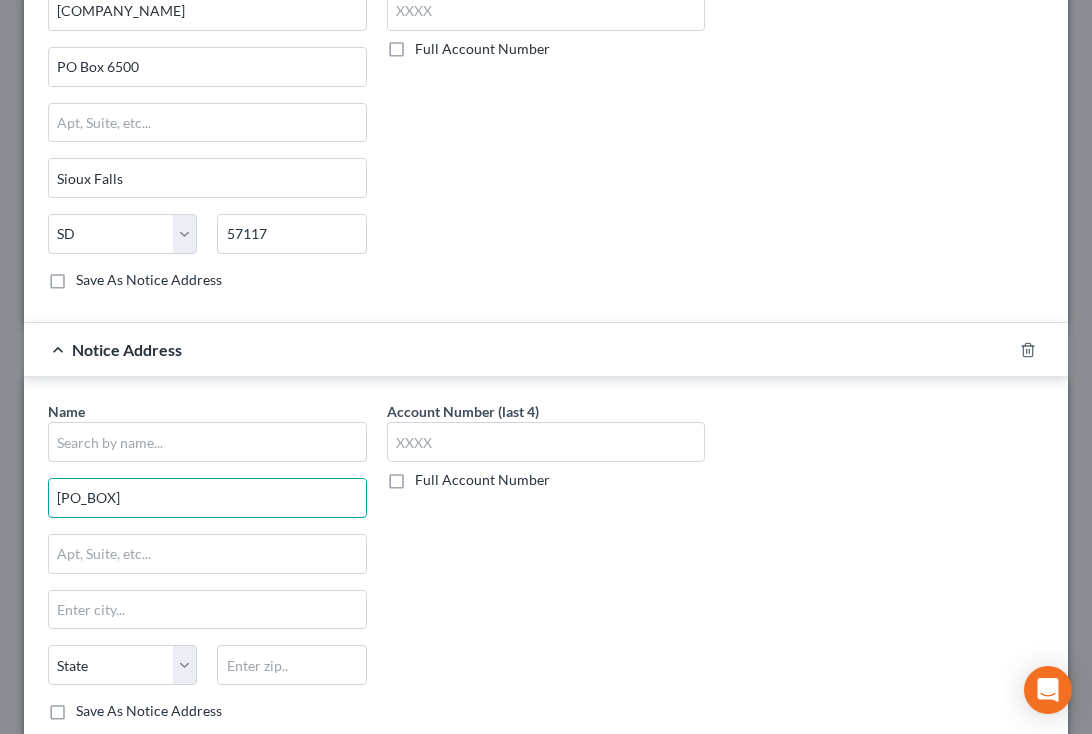 type on "[PO_BOX]" 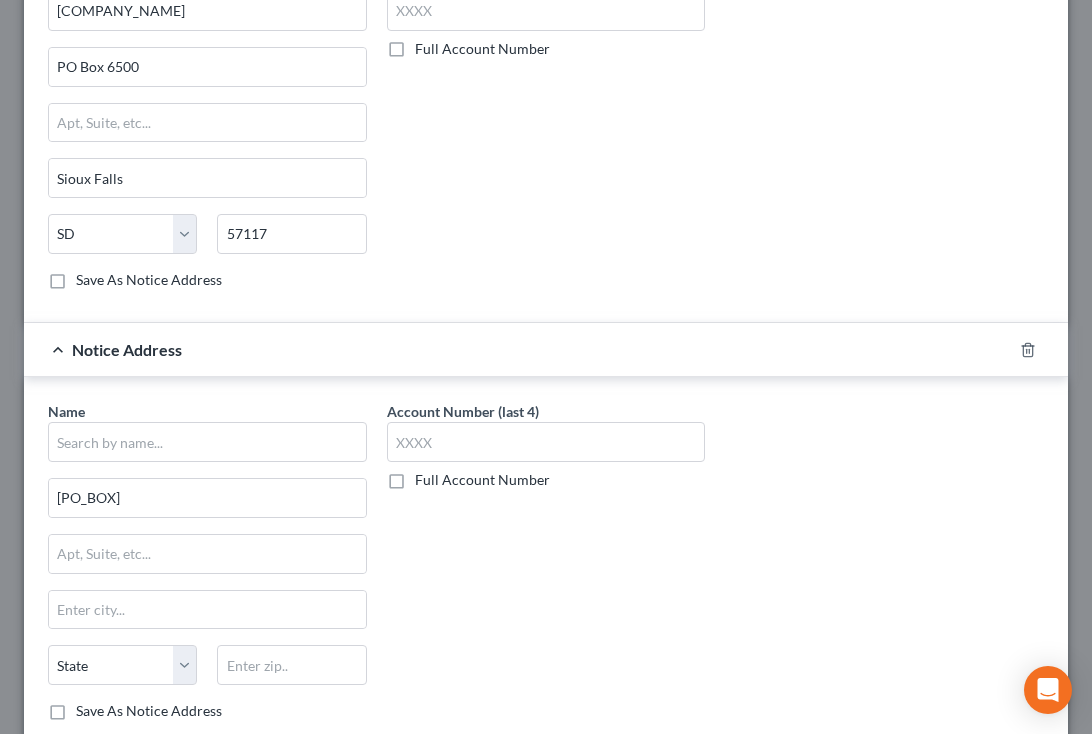 click on "Name
*
Po Box 6190 State AL AK AR AZ CA CO CT DE DC FL GA GU HI ID IL IN IA KS KY LA ME MD MA MI MN MS MO MT NC ND NE NV NH NJ NM NY OH OK OR PA PR RI SC SD TN TX UT VI VA VT WI WY Save As Notice Address
Account Number (last 4)
Full Account Number" at bounding box center [546, 569] 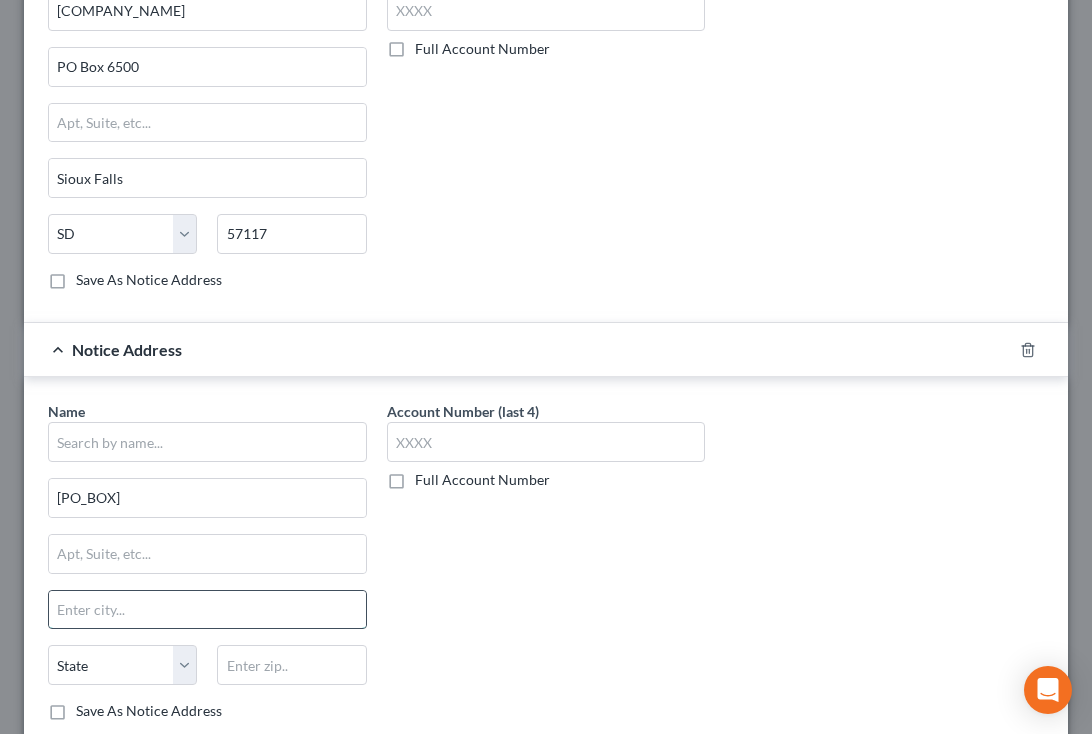 click at bounding box center [207, 610] 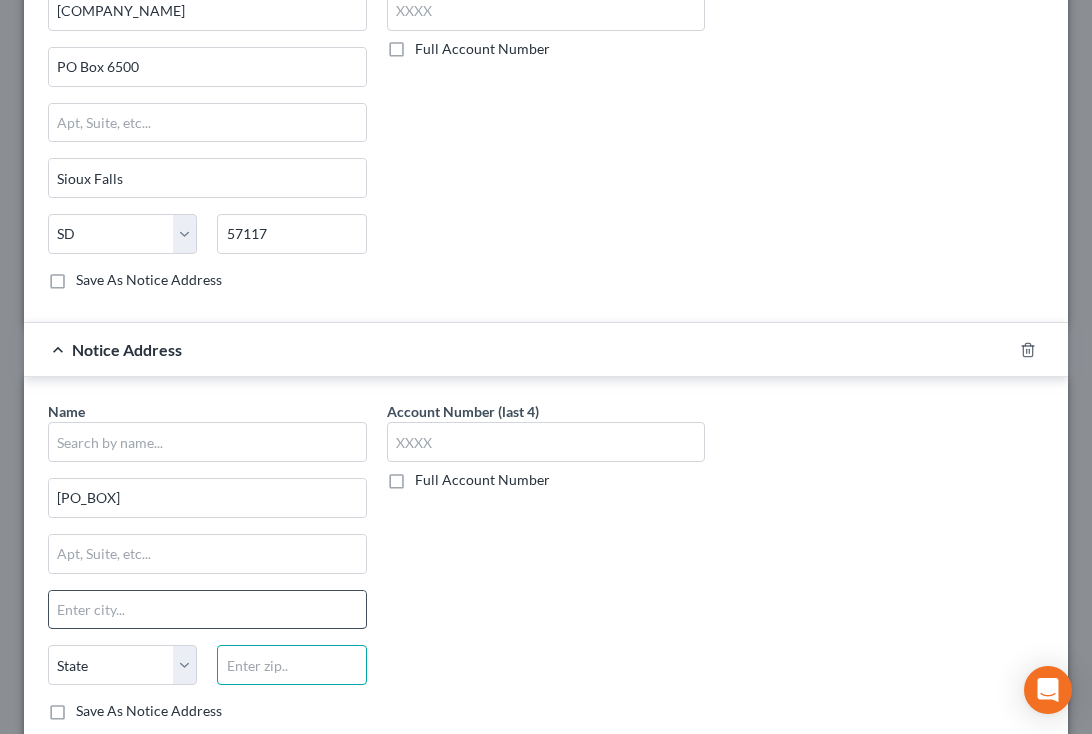 paste on "57117" 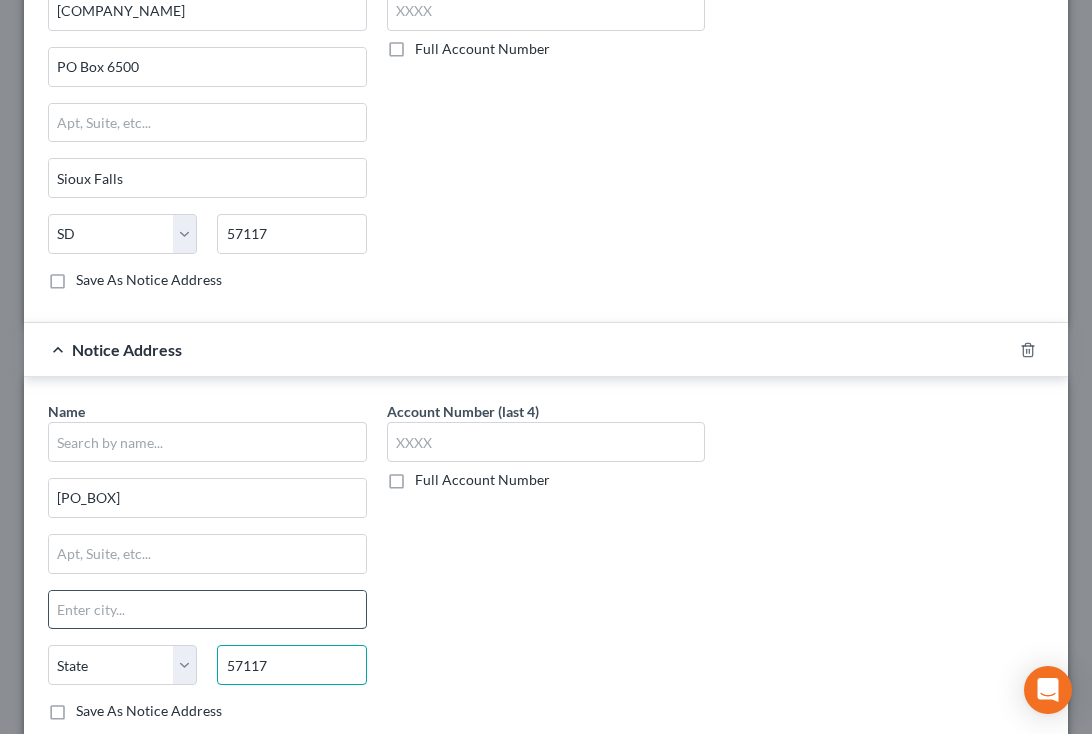type on "57117" 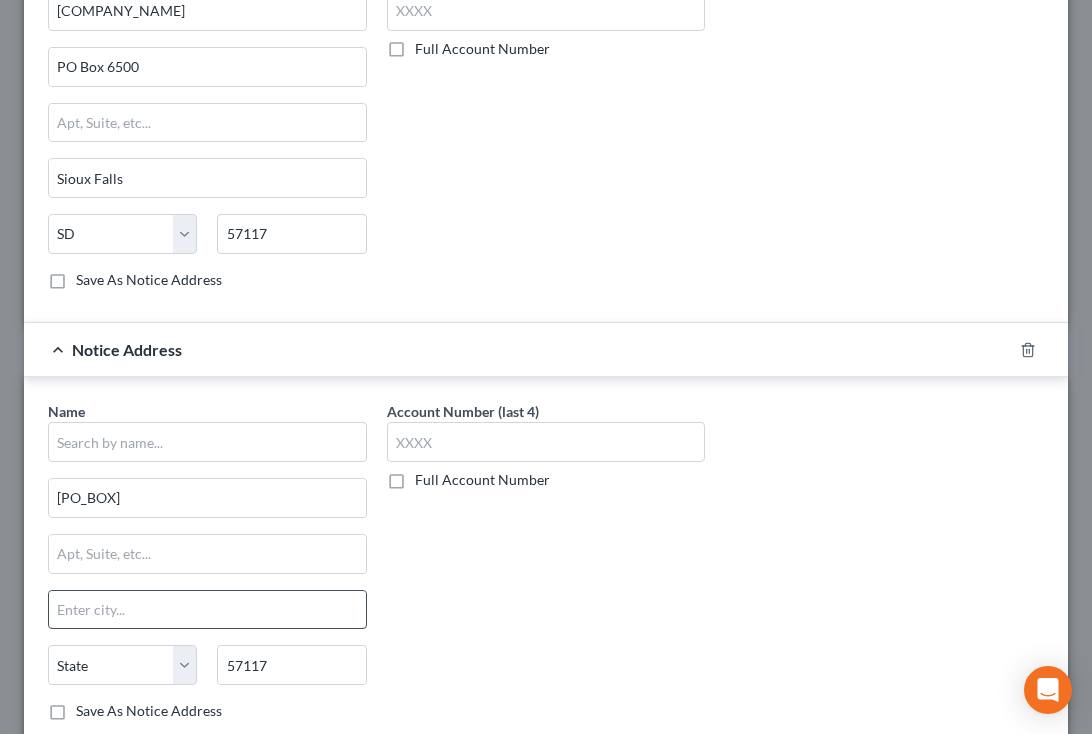 type on "Sioux Falls" 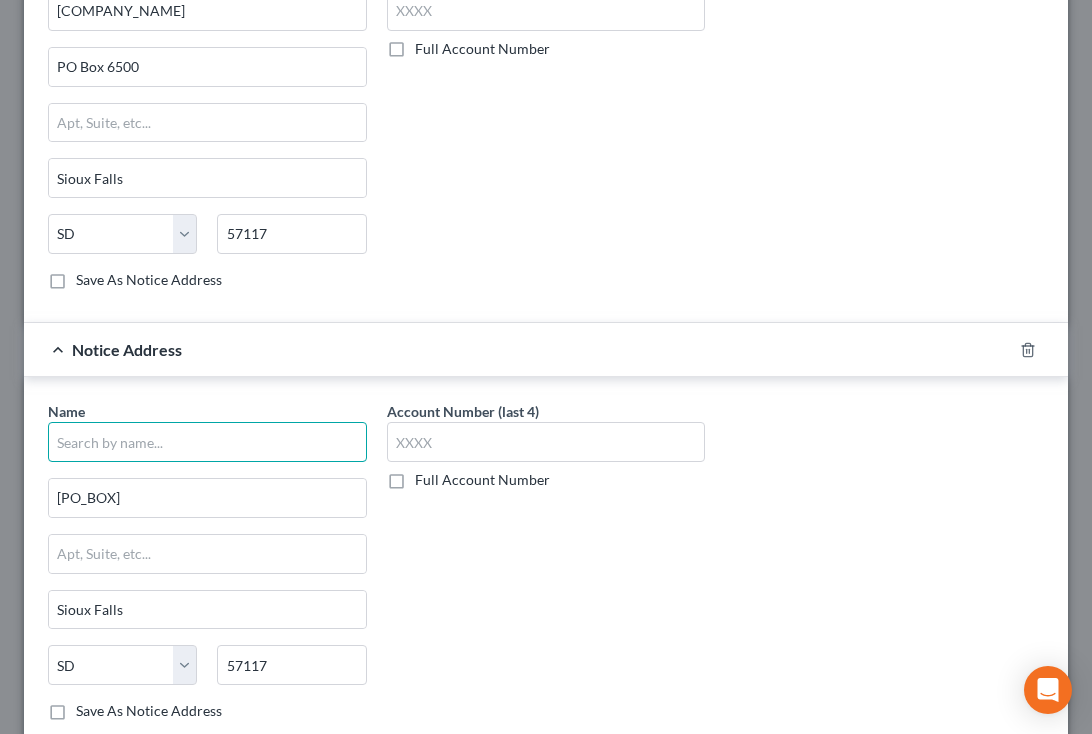 click at bounding box center [207, 442] 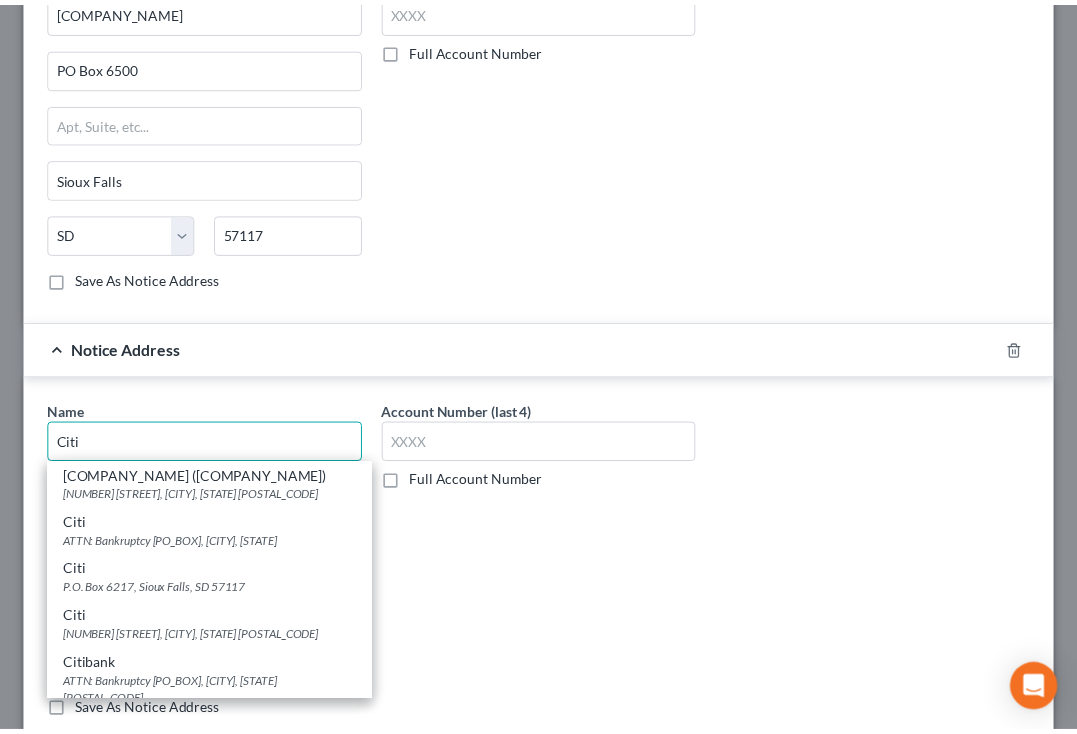scroll, scrollTop: 2112, scrollLeft: 0, axis: vertical 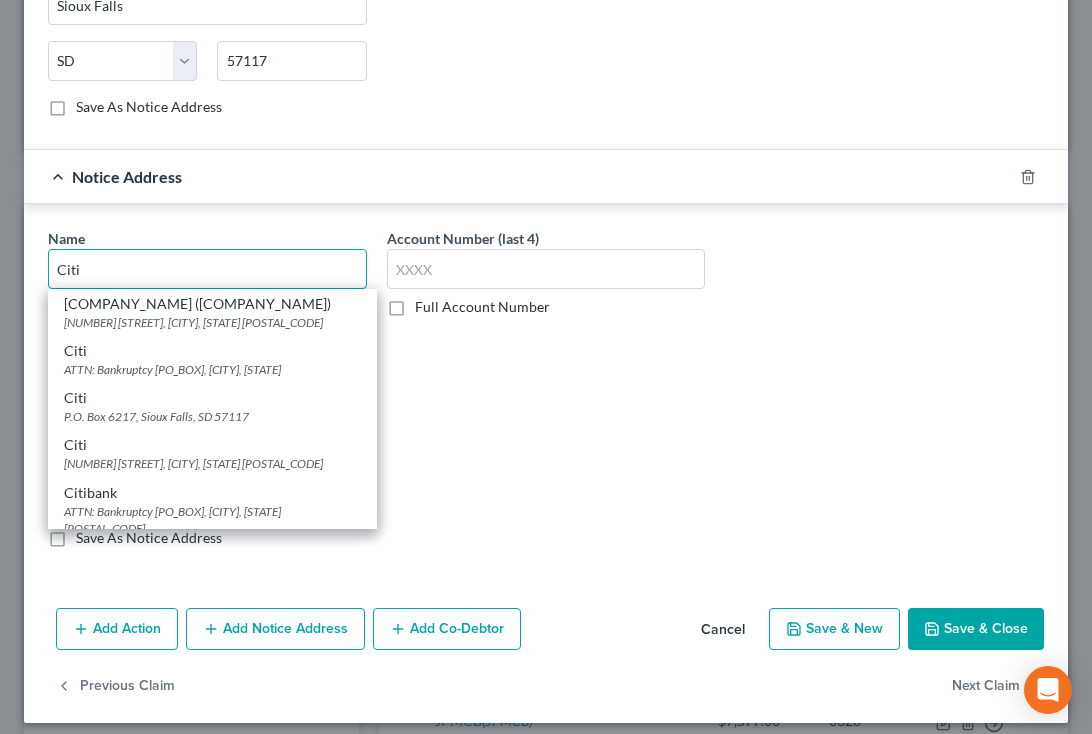 type on "Citi" 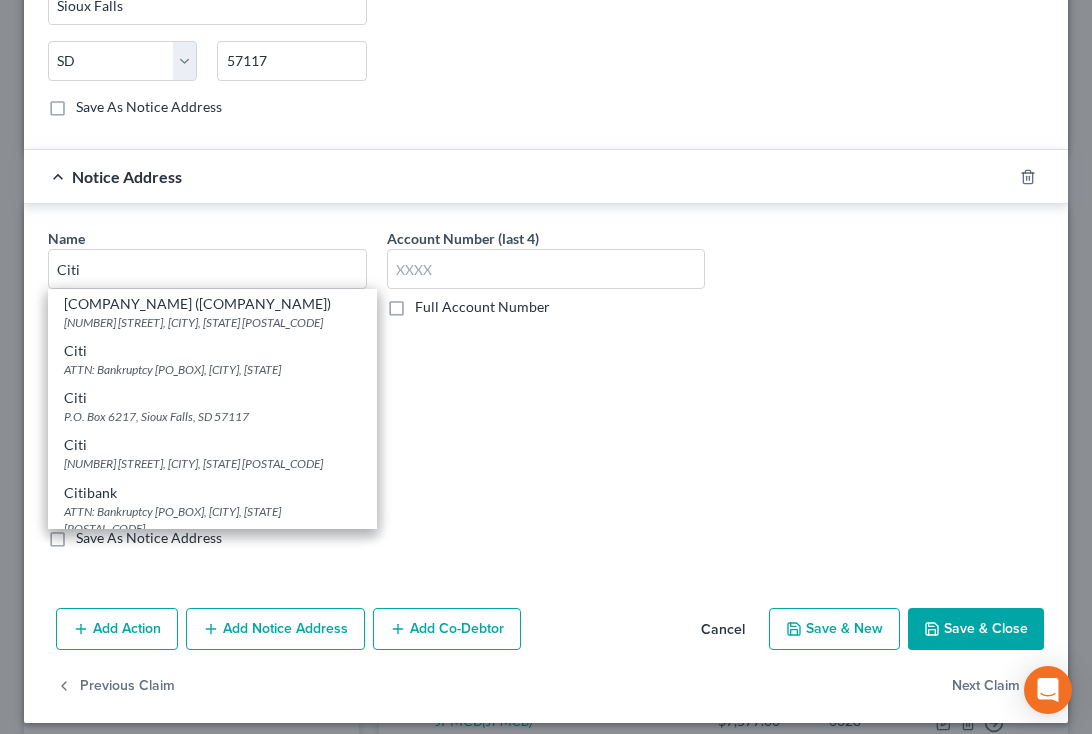 click on "Save & Close" at bounding box center [976, 629] 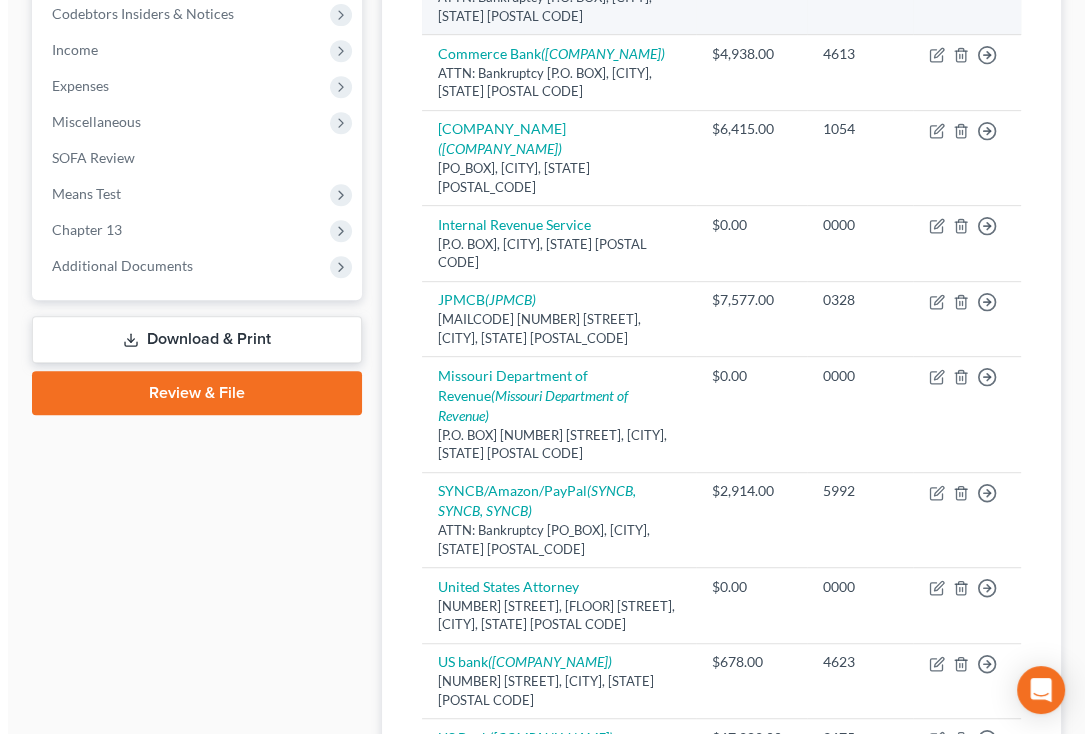scroll, scrollTop: 644, scrollLeft: 0, axis: vertical 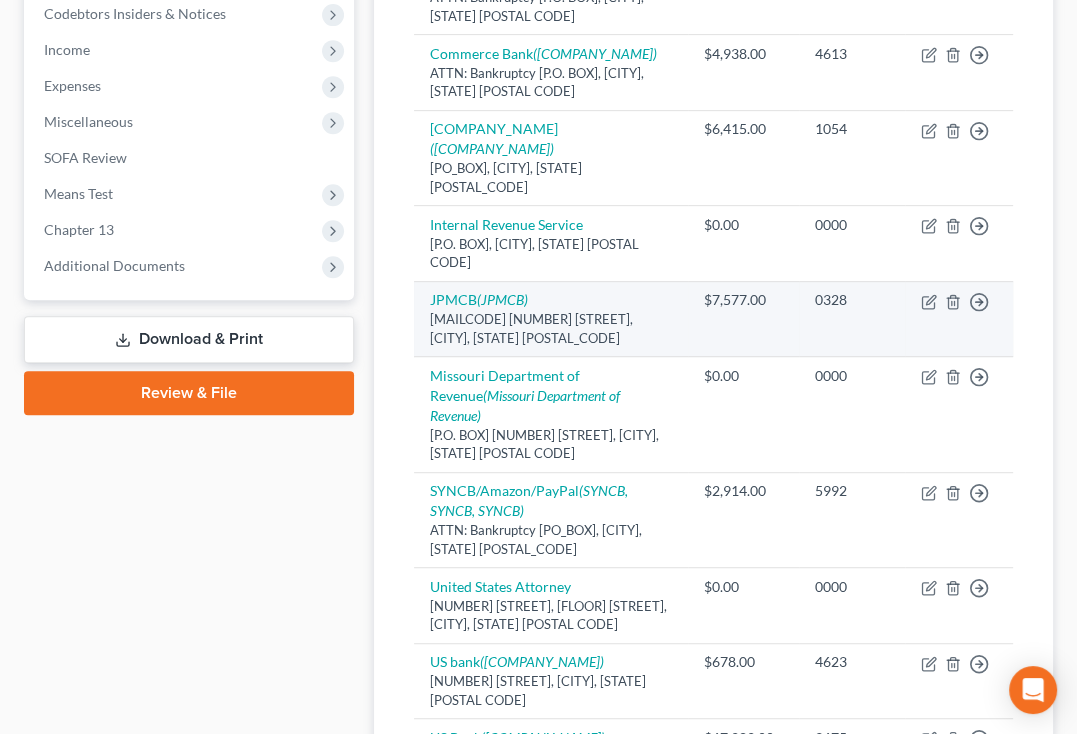 click on "$7,577.00" at bounding box center (743, 319) 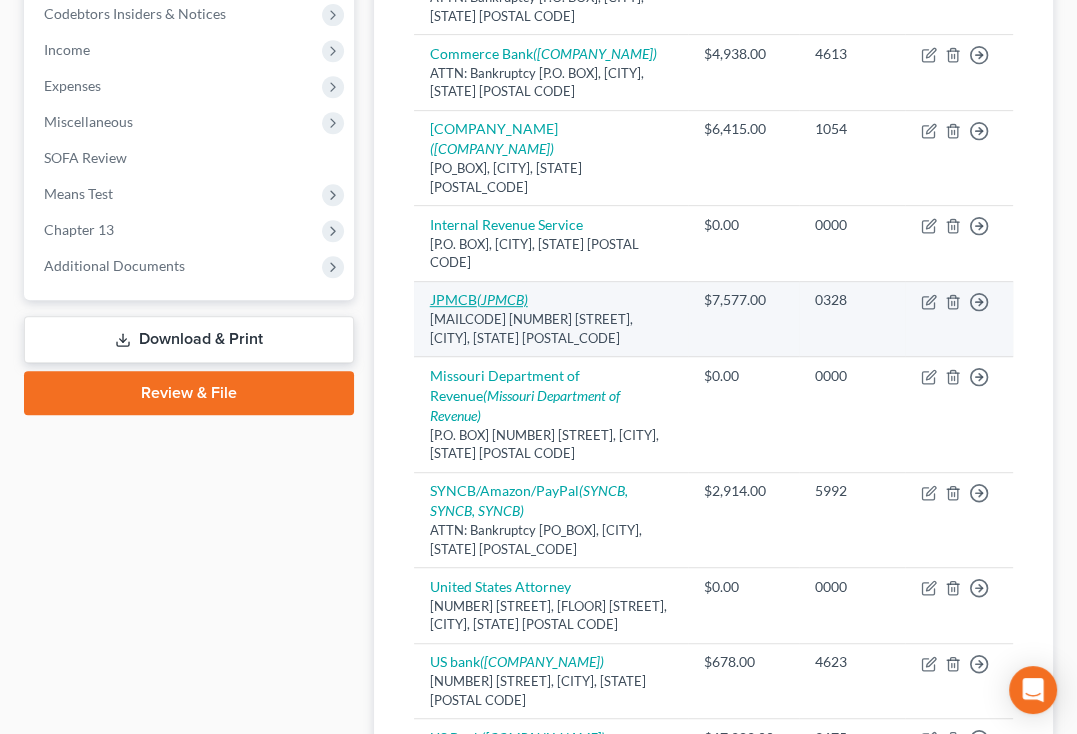 click on "(JPMCB)" at bounding box center (502, 299) 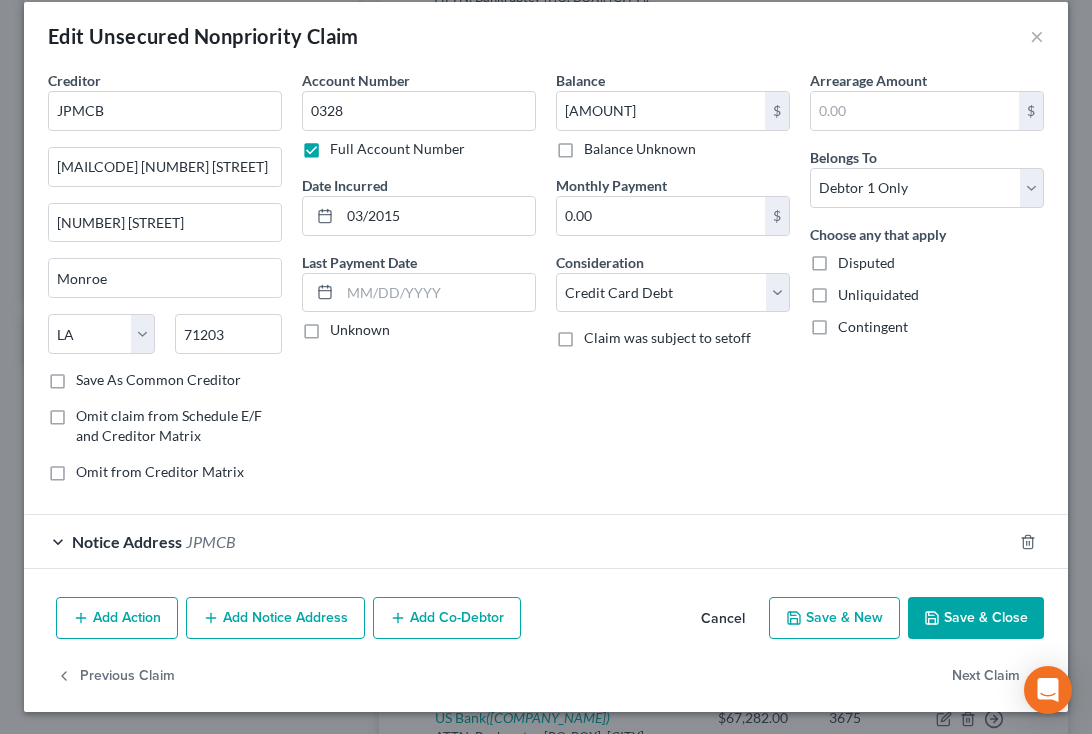 scroll, scrollTop: 21, scrollLeft: 0, axis: vertical 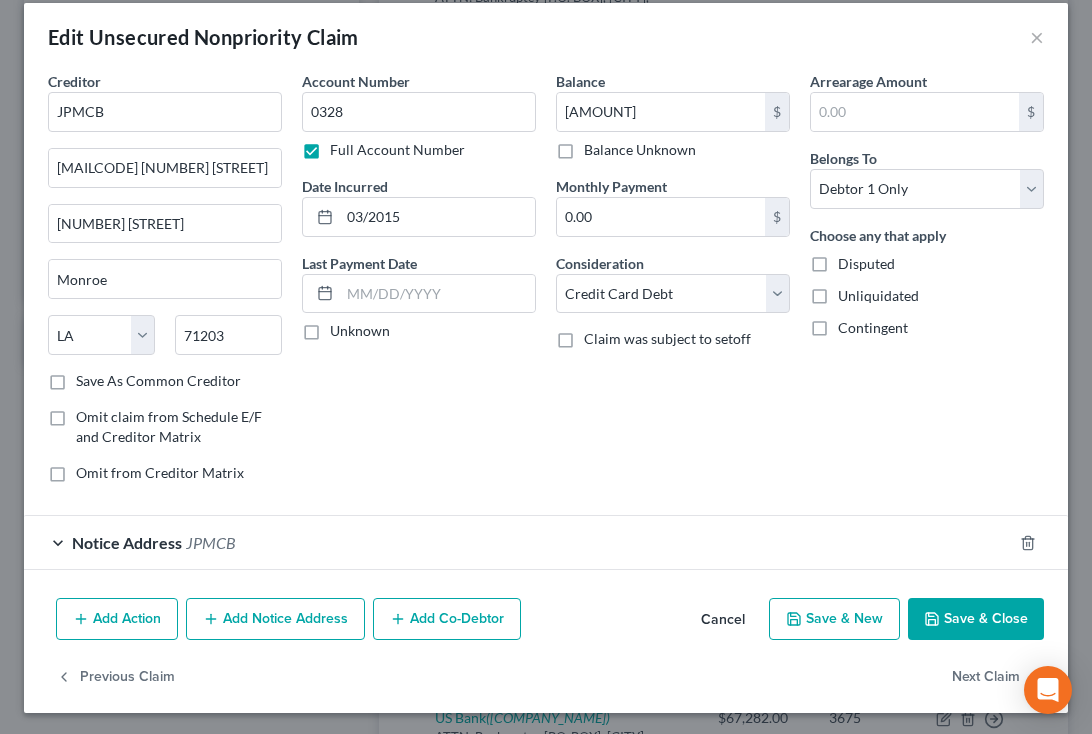 click on "Notice Address JPMCB" at bounding box center [518, 542] 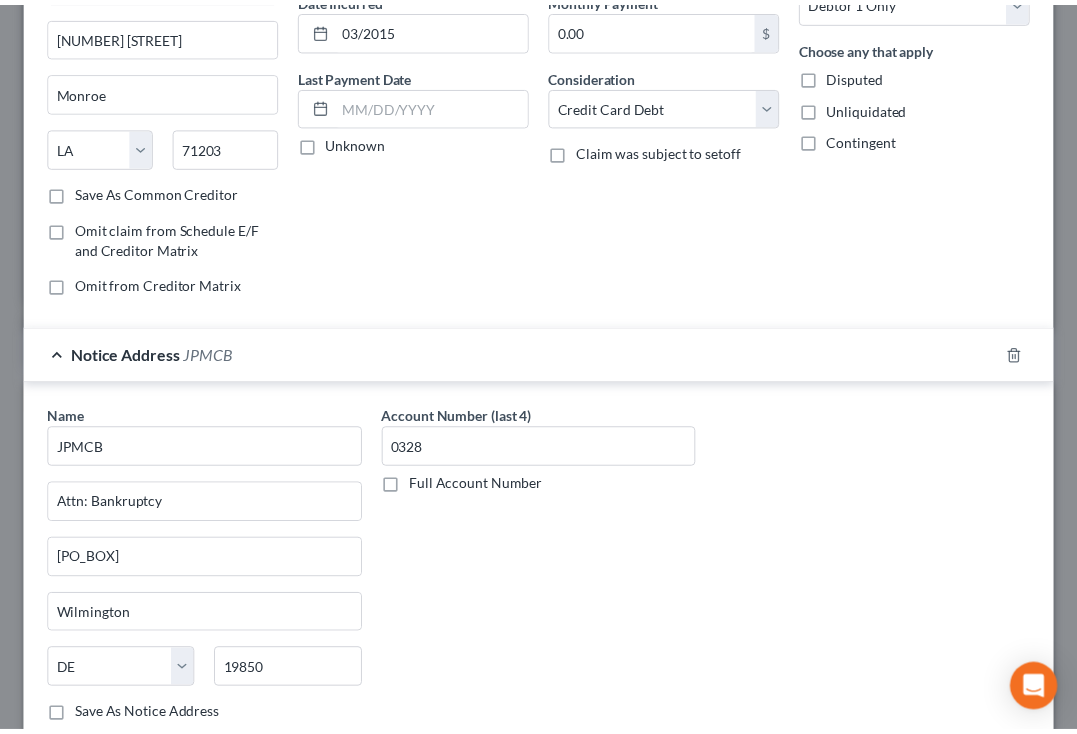 scroll, scrollTop: 396, scrollLeft: 0, axis: vertical 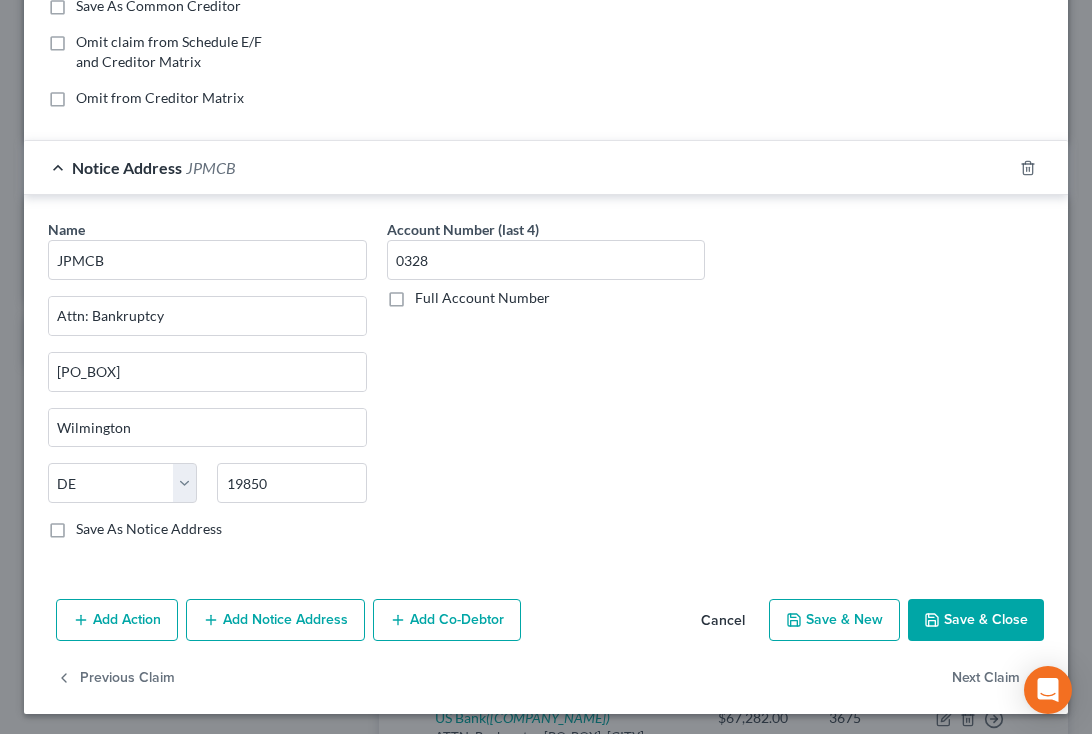 click on "Save & Close" at bounding box center [976, 620] 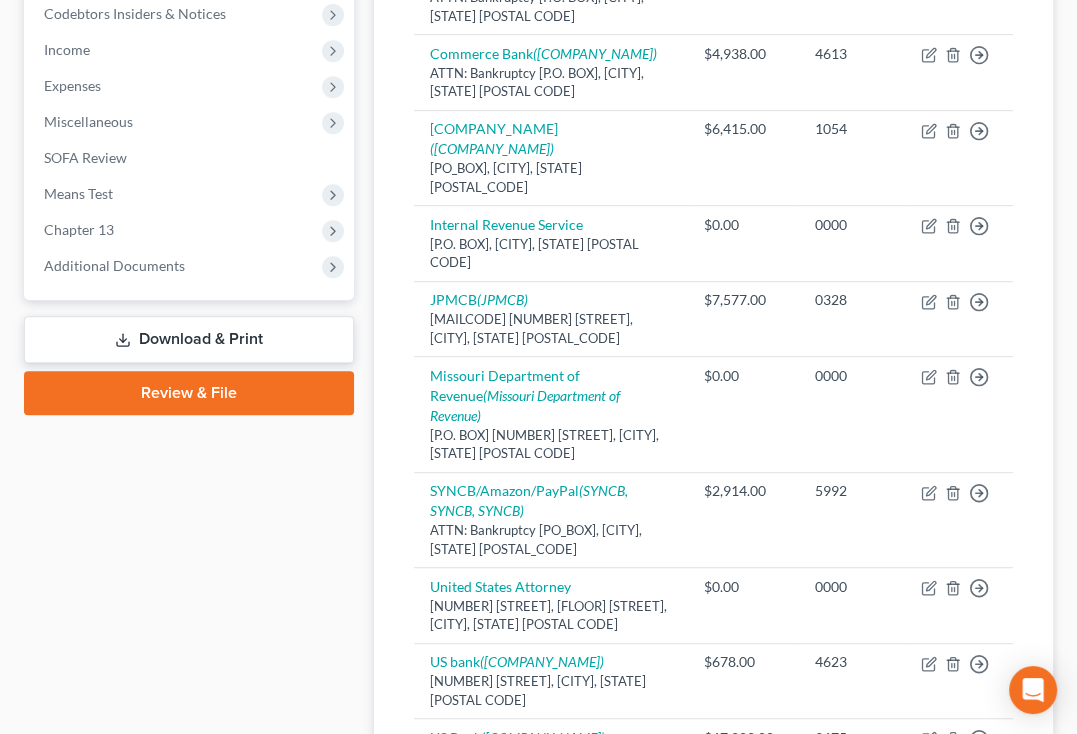 drag, startPoint x: 5, startPoint y: 543, endPoint x: 1067, endPoint y: 256, distance: 1100.0968 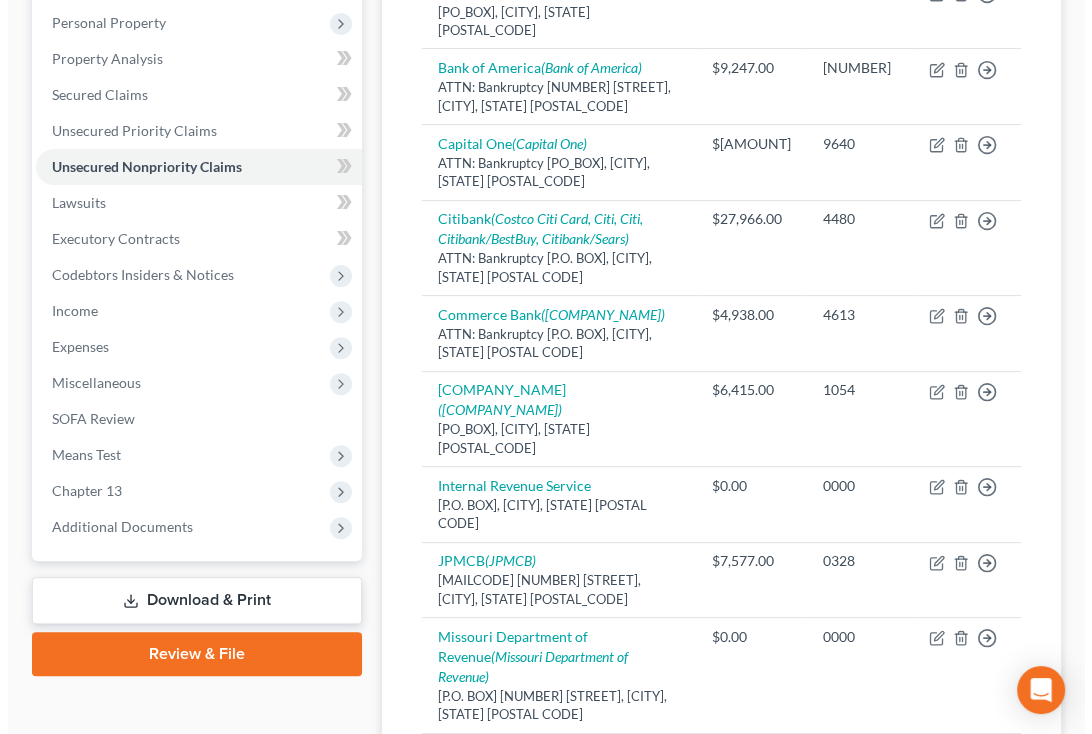 scroll, scrollTop: 384, scrollLeft: 0, axis: vertical 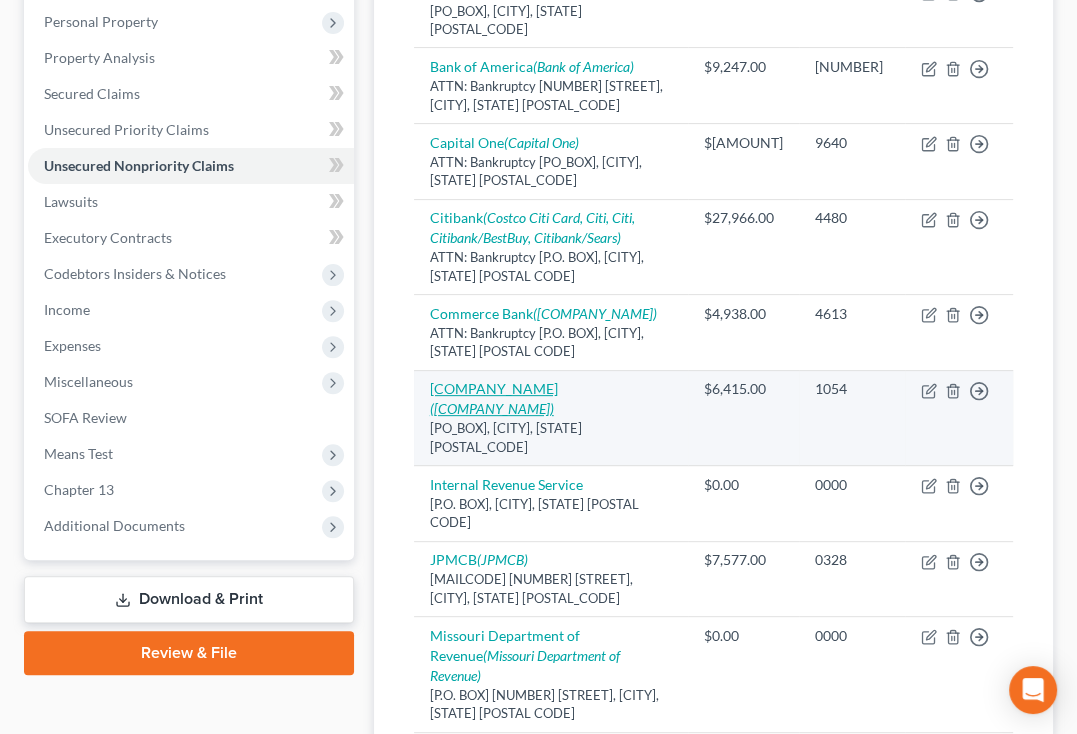 click on "[COMPANY_NAME] ([COMPANY_NAME])" at bounding box center [494, 398] 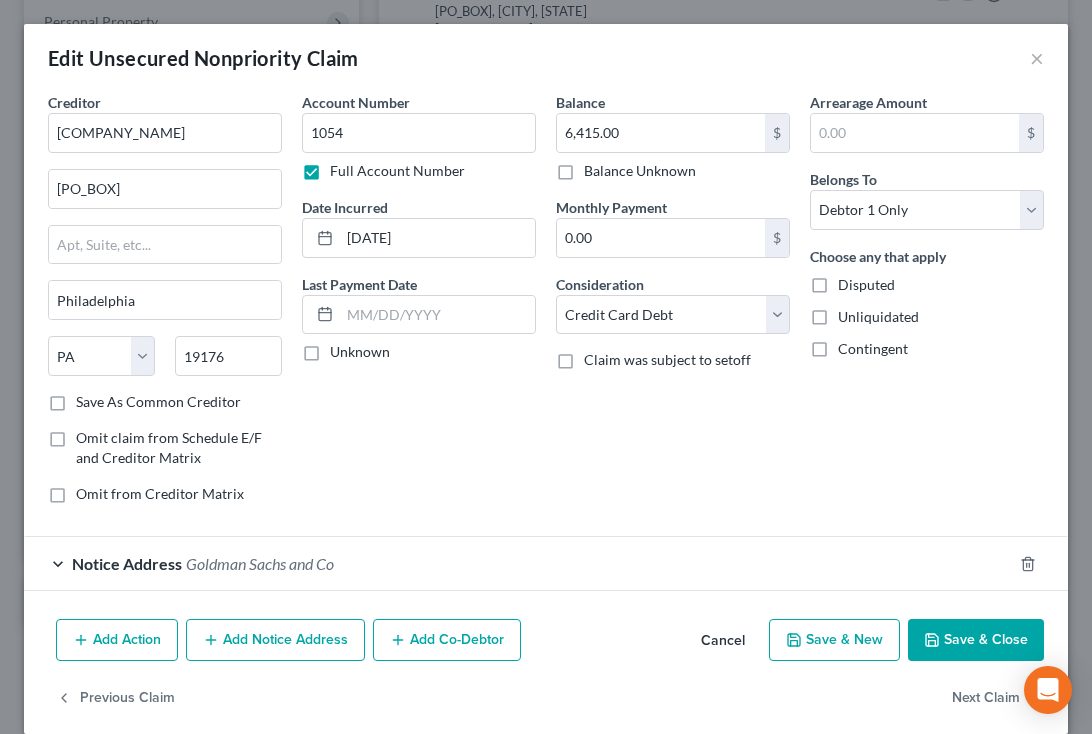 scroll, scrollTop: 22, scrollLeft: 0, axis: vertical 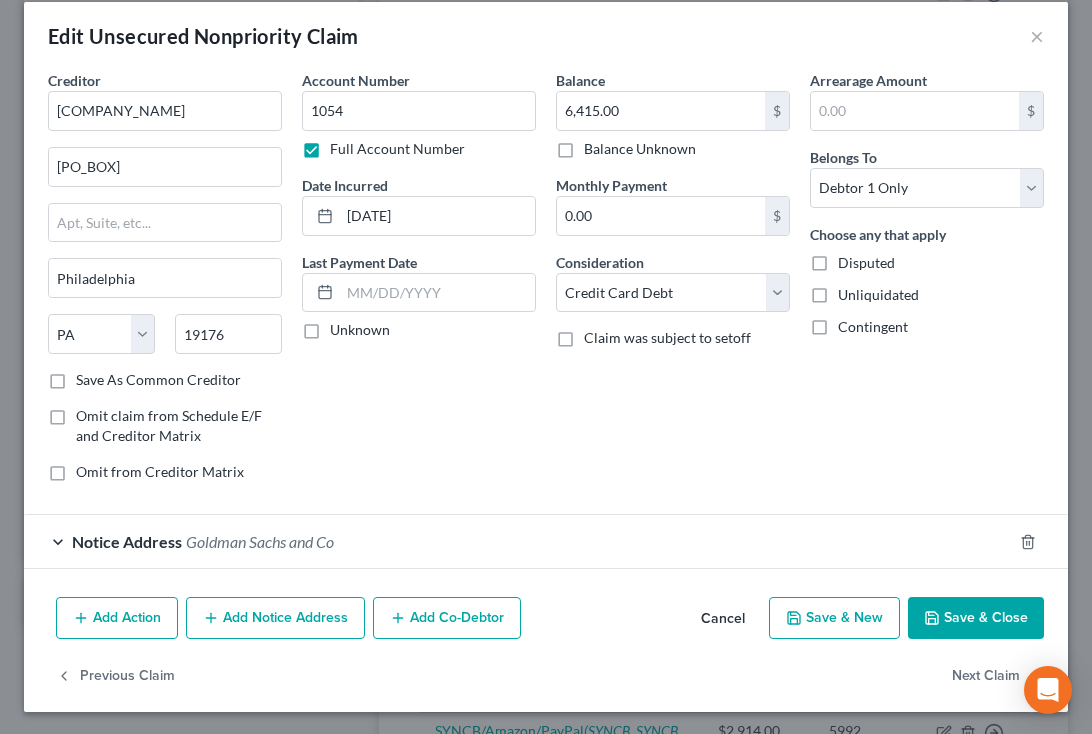 click on "Goldman Sachs and Co" at bounding box center (260, 541) 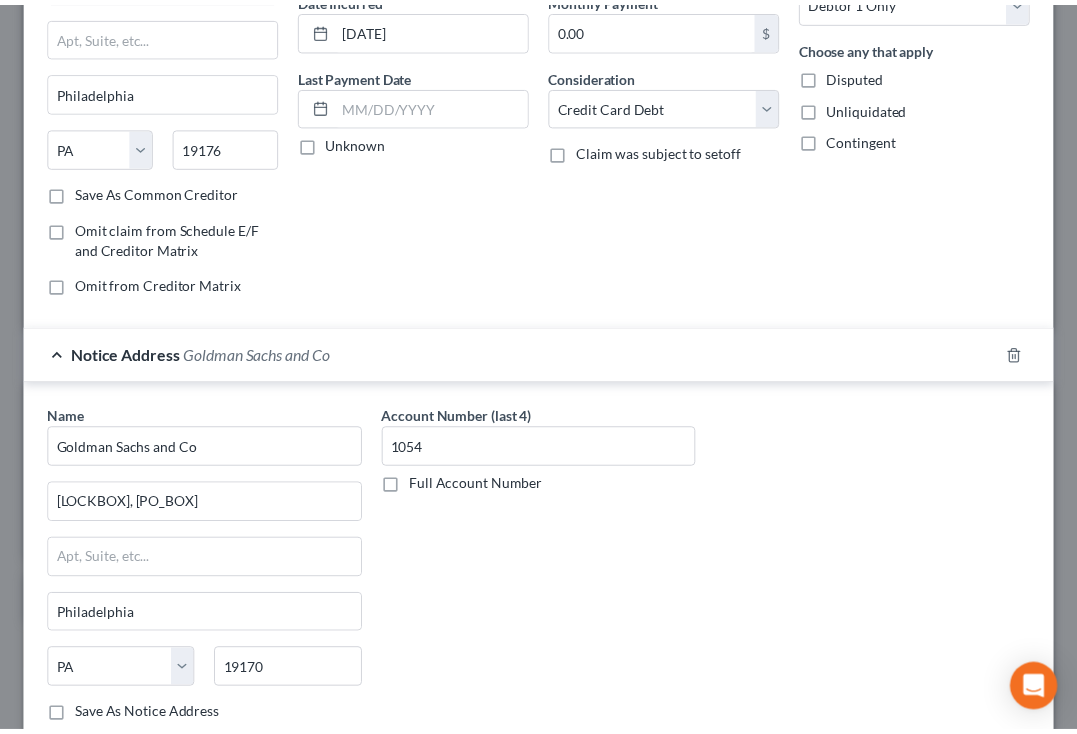 scroll, scrollTop: 396, scrollLeft: 0, axis: vertical 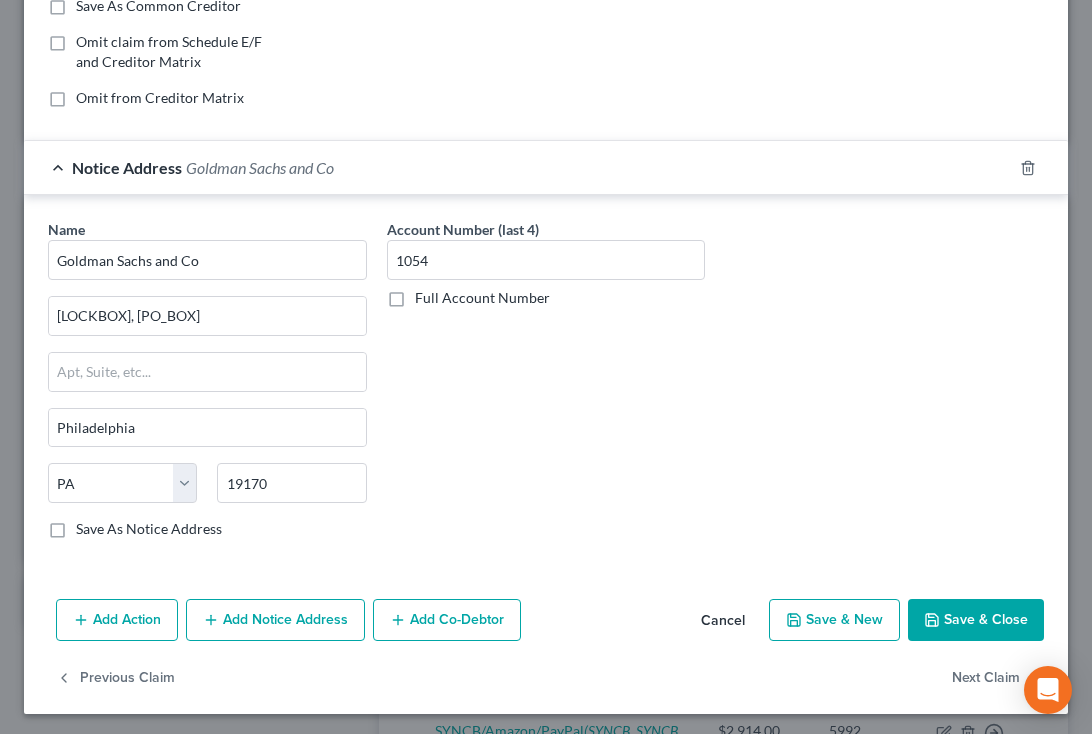 click on "Save & Close" at bounding box center [976, 620] 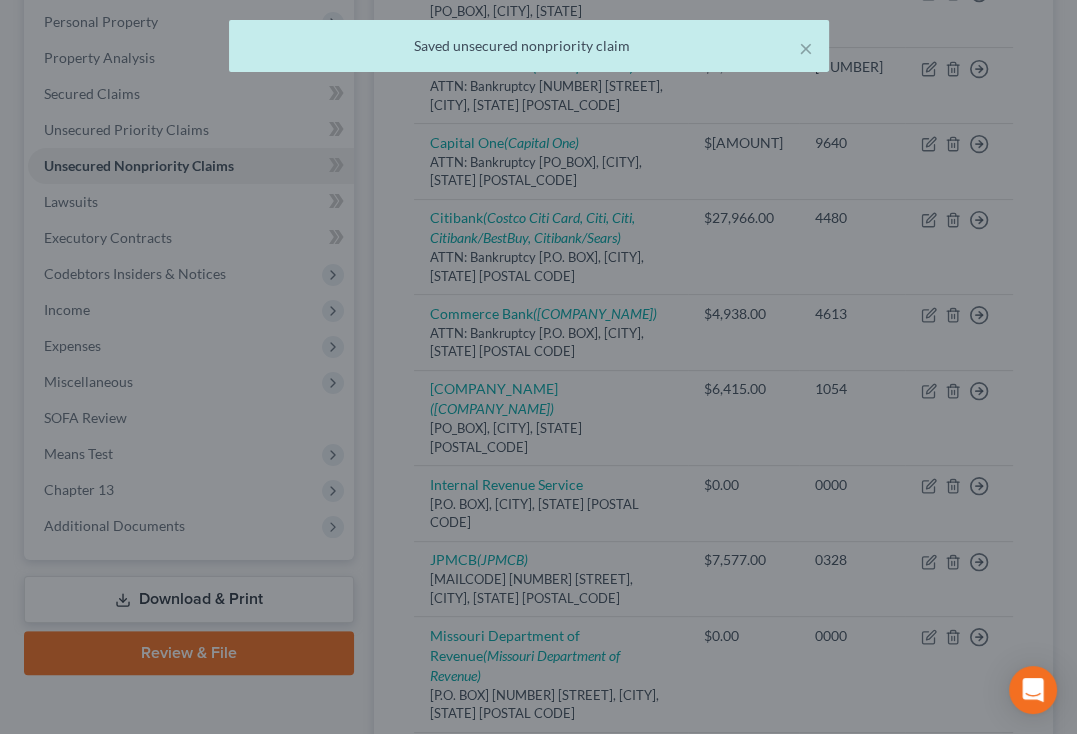 scroll, scrollTop: 0, scrollLeft: 0, axis: both 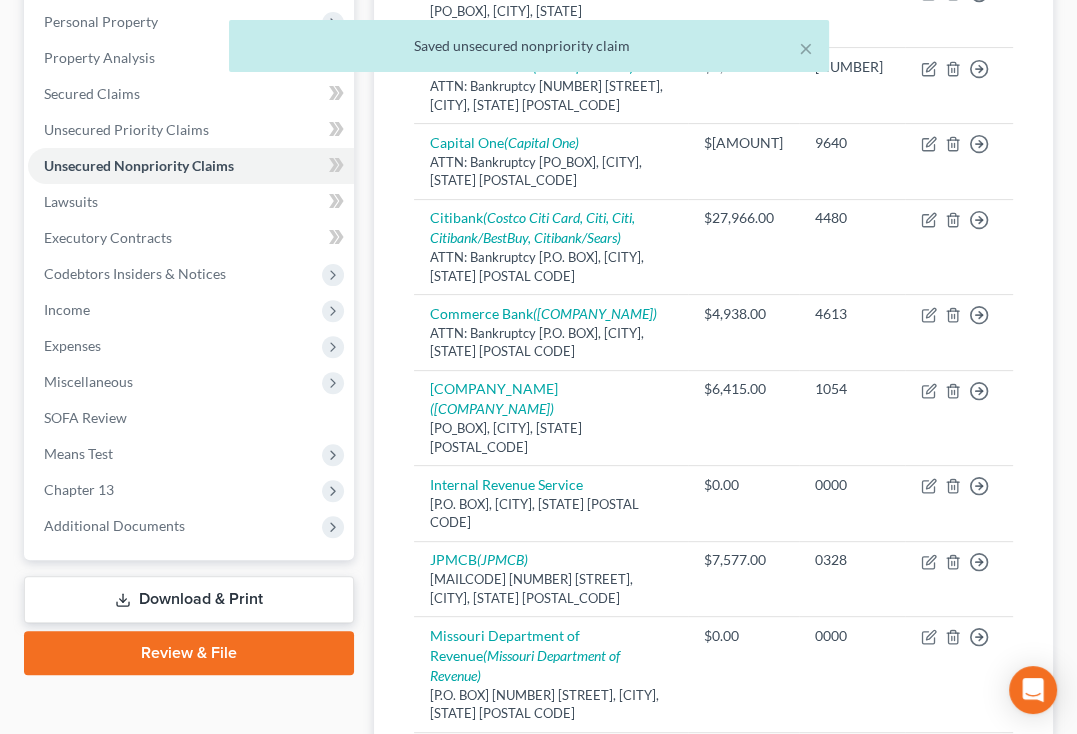 click on "×                     Saved unsecured nonpriority claim                     	 [LAST], [FIRST] Upgraded Chapter Chapter  13 Status Lead District MOEB Preview Petition Navigation
Case Dashboard
Payments
Invoices
Payments
Payments" at bounding box center [538, 466] 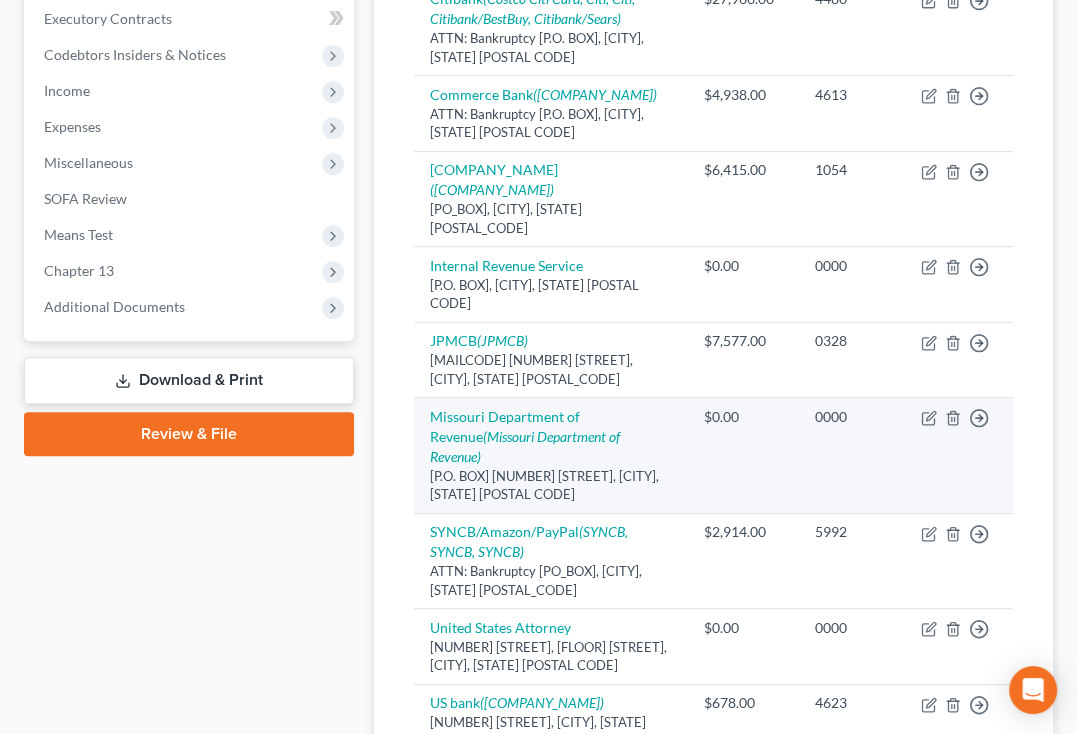 scroll, scrollTop: 639, scrollLeft: 0, axis: vertical 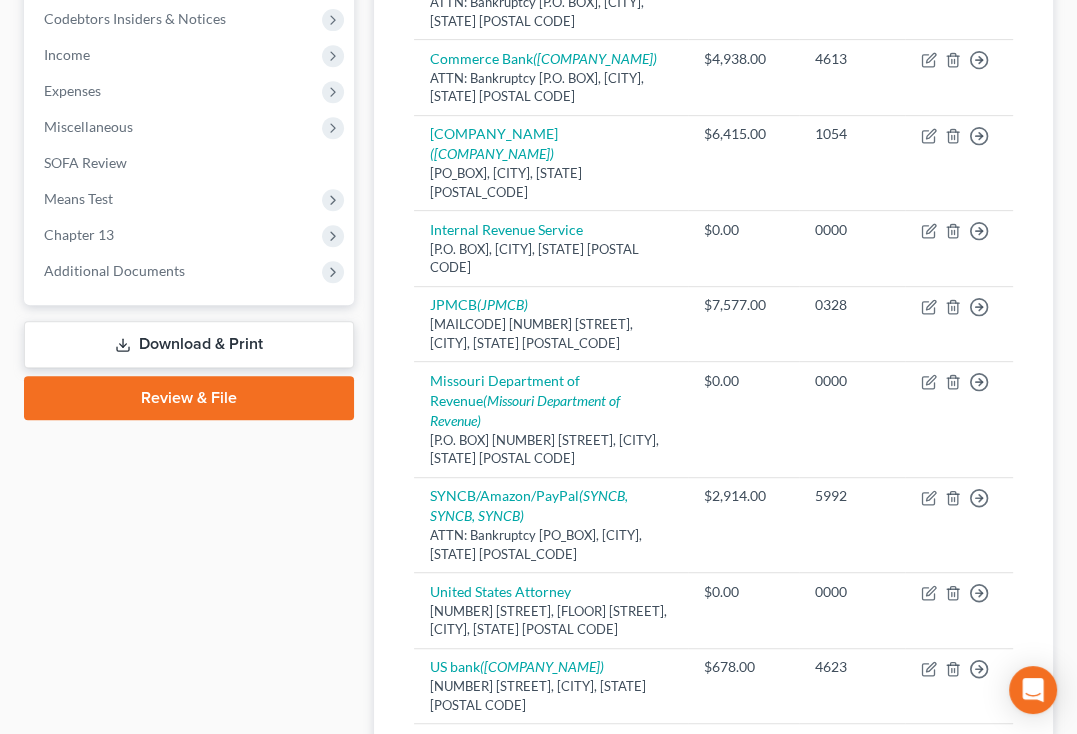 click on "[LAST_NAME], [FIRST_NAME] Upgraded Chapter Chapter  13 Status Lead District MOEB Preview Petition Navigation
Case Dashboard
Payments
Invoices
Payments
Payments
Credit Report" at bounding box center (538, 211) 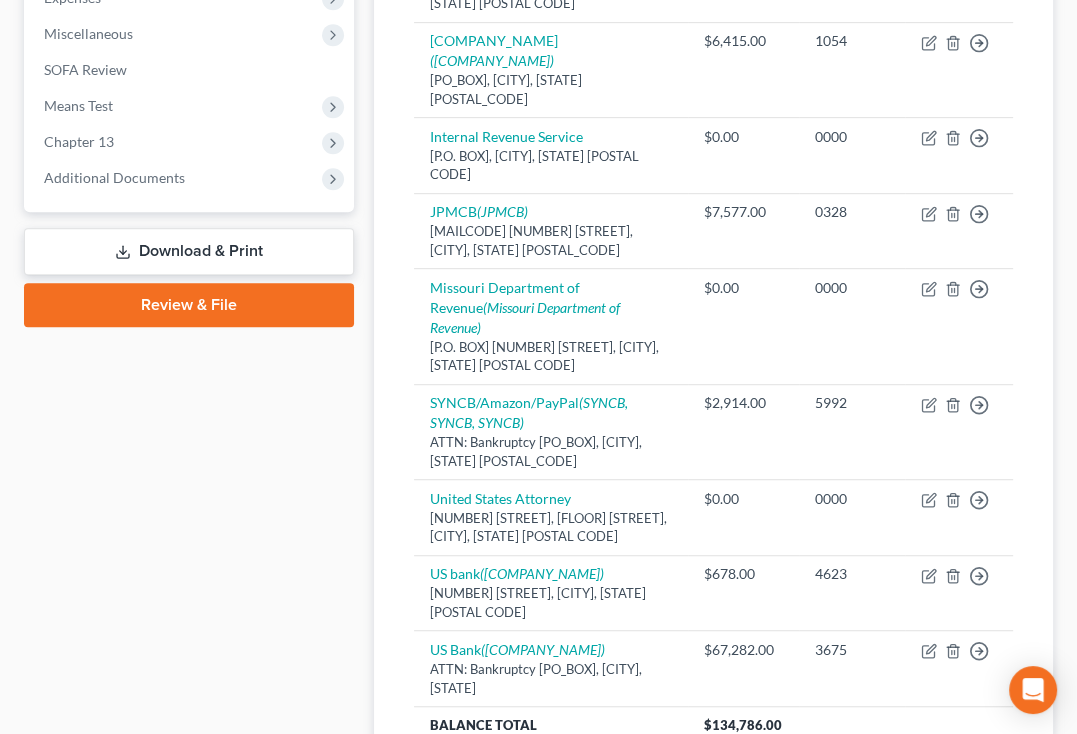 scroll, scrollTop: 742, scrollLeft: 0, axis: vertical 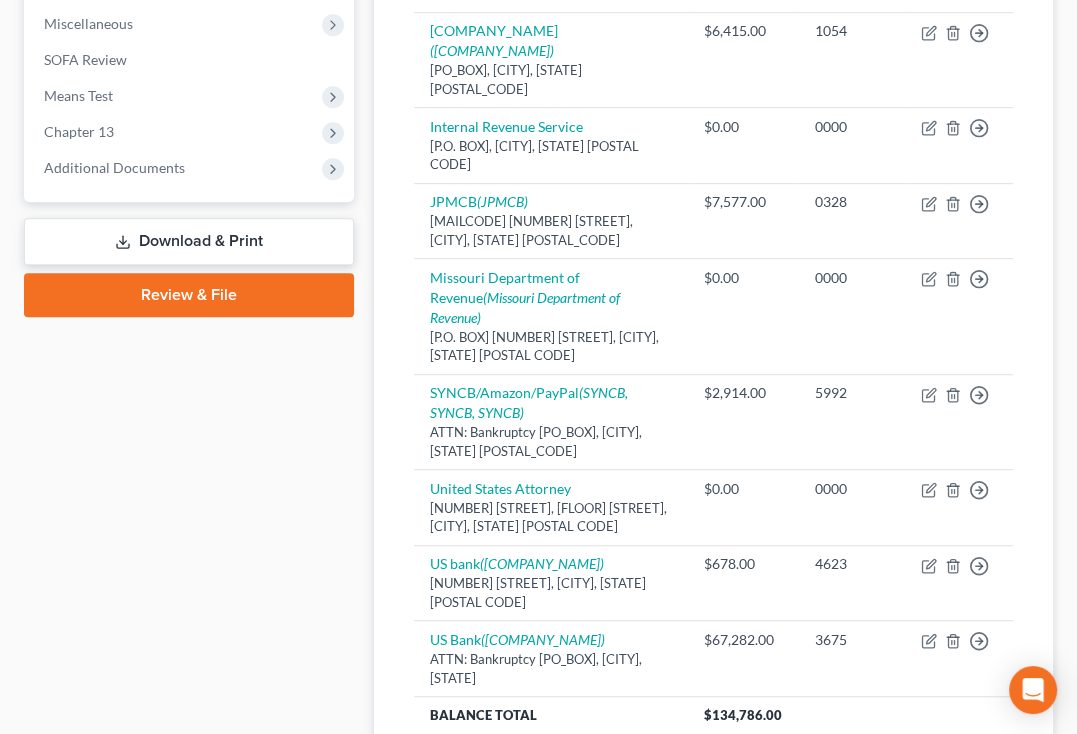 click on "[LAST_NAME], [FIRST_NAME] Upgraded Chapter Chapter  13 Status Lead District MOEB Preview Petition Navigation
Case Dashboard
Payments
Invoices
Payments
Payments
Credit Report" at bounding box center [538, 108] 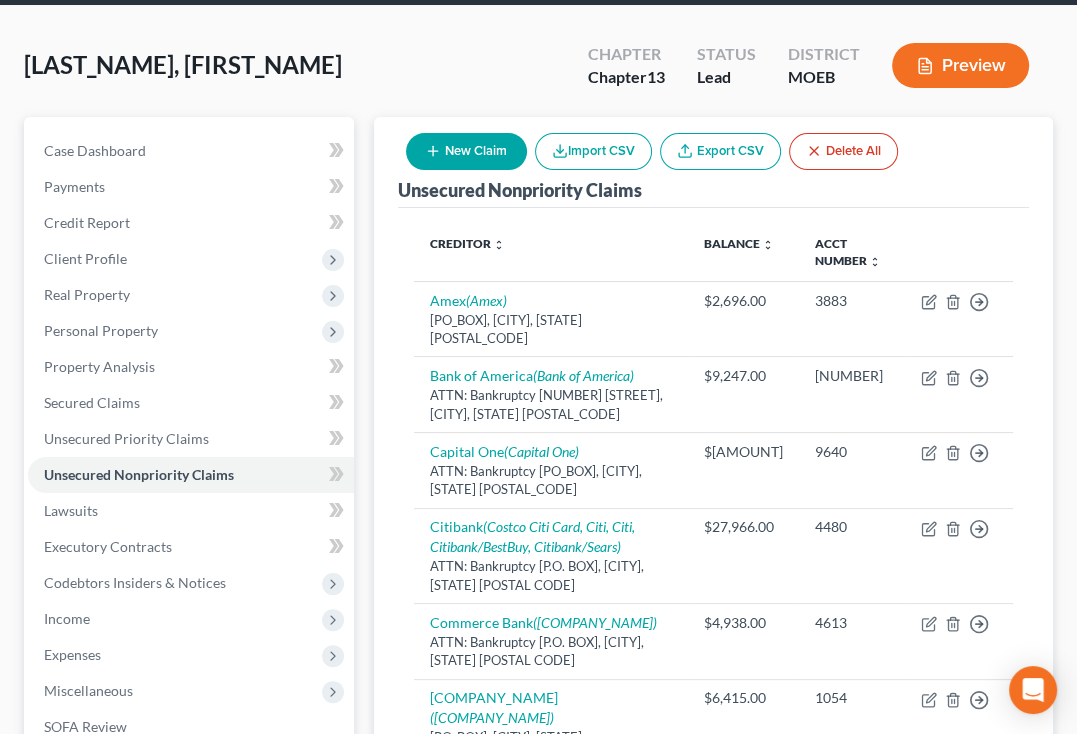 scroll, scrollTop: 62, scrollLeft: 0, axis: vertical 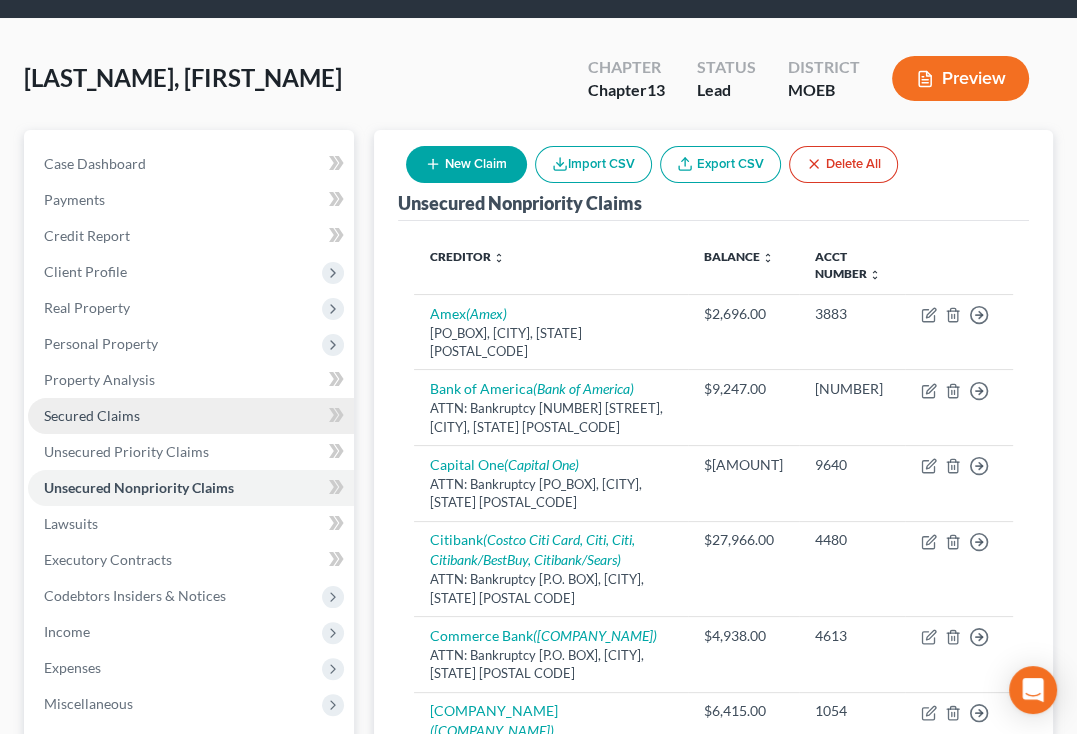 click on "Secured Claims" at bounding box center [92, 415] 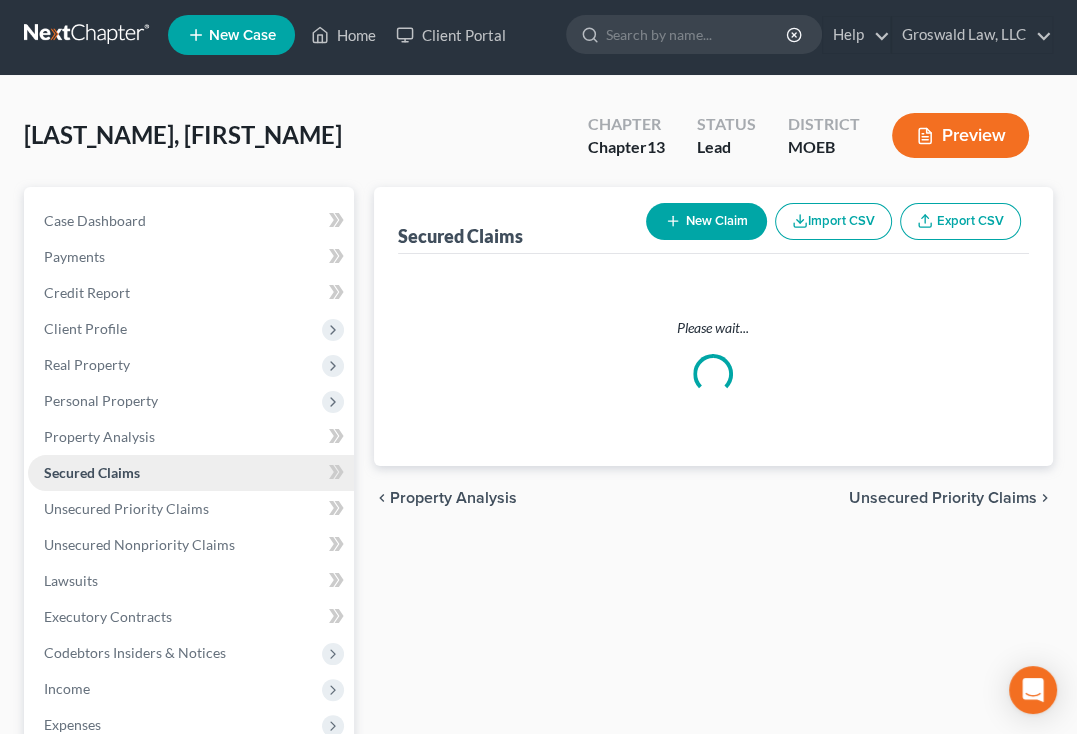 scroll, scrollTop: 0, scrollLeft: 0, axis: both 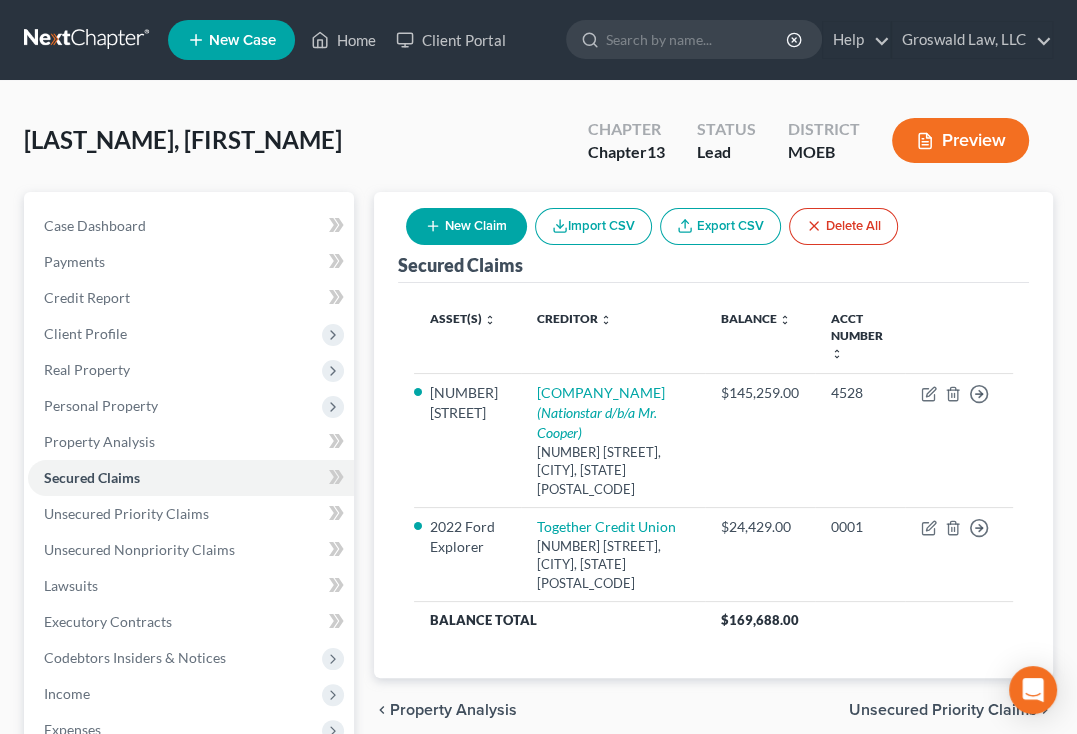 click on "chevron_left
Property Analysis
Unsecured Priority Claims
chevron_right" at bounding box center [713, 710] 